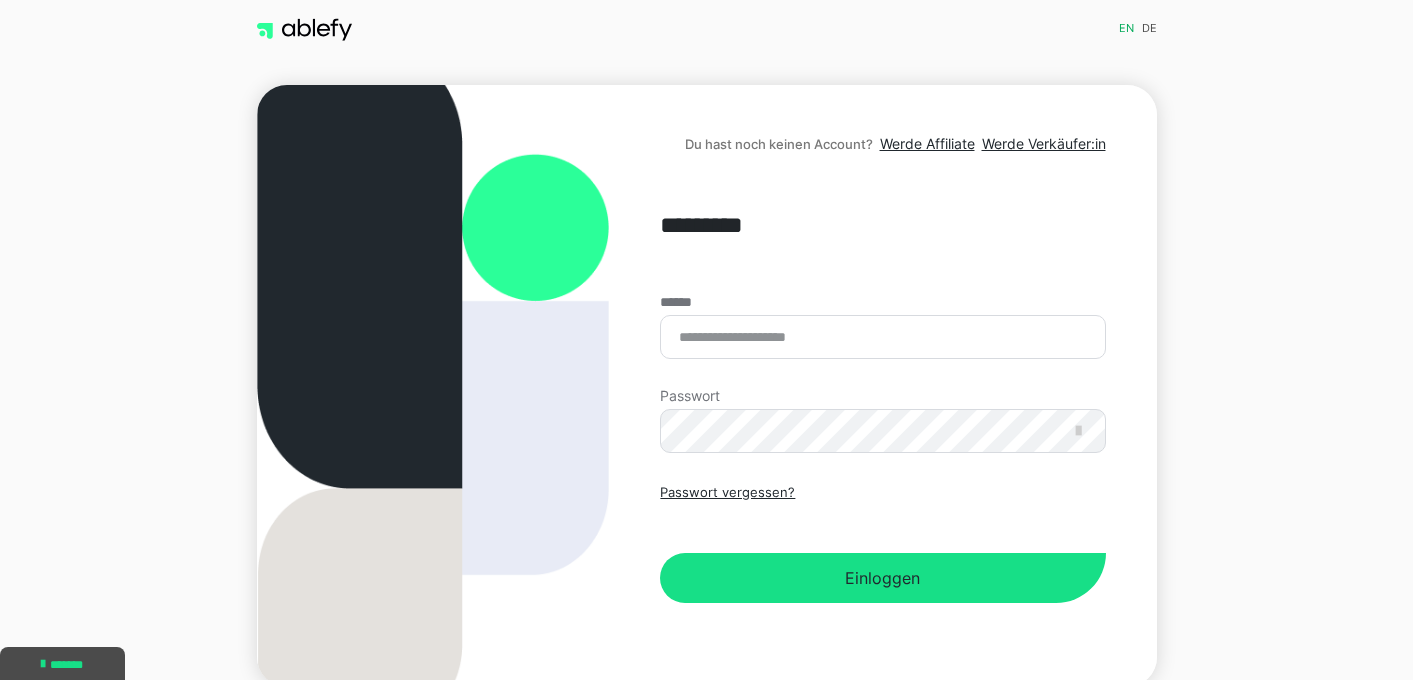 scroll, scrollTop: 0, scrollLeft: 0, axis: both 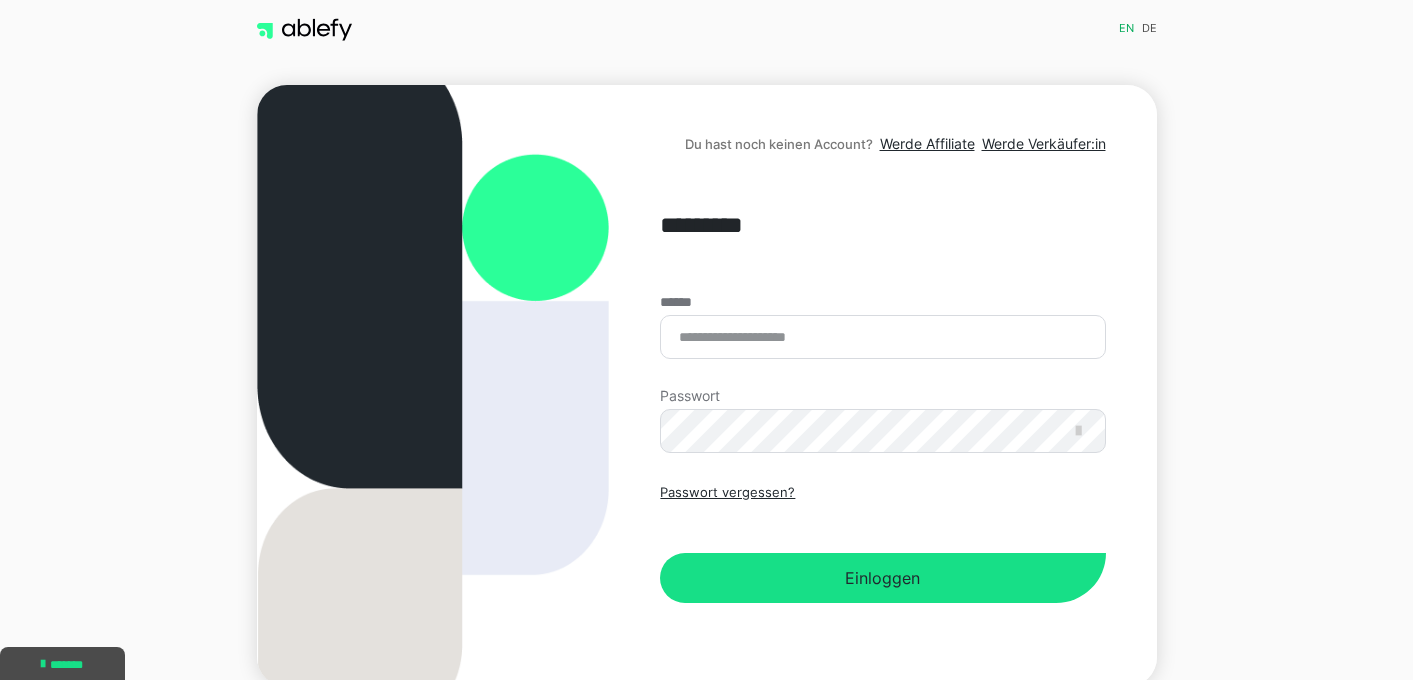 type on "**********" 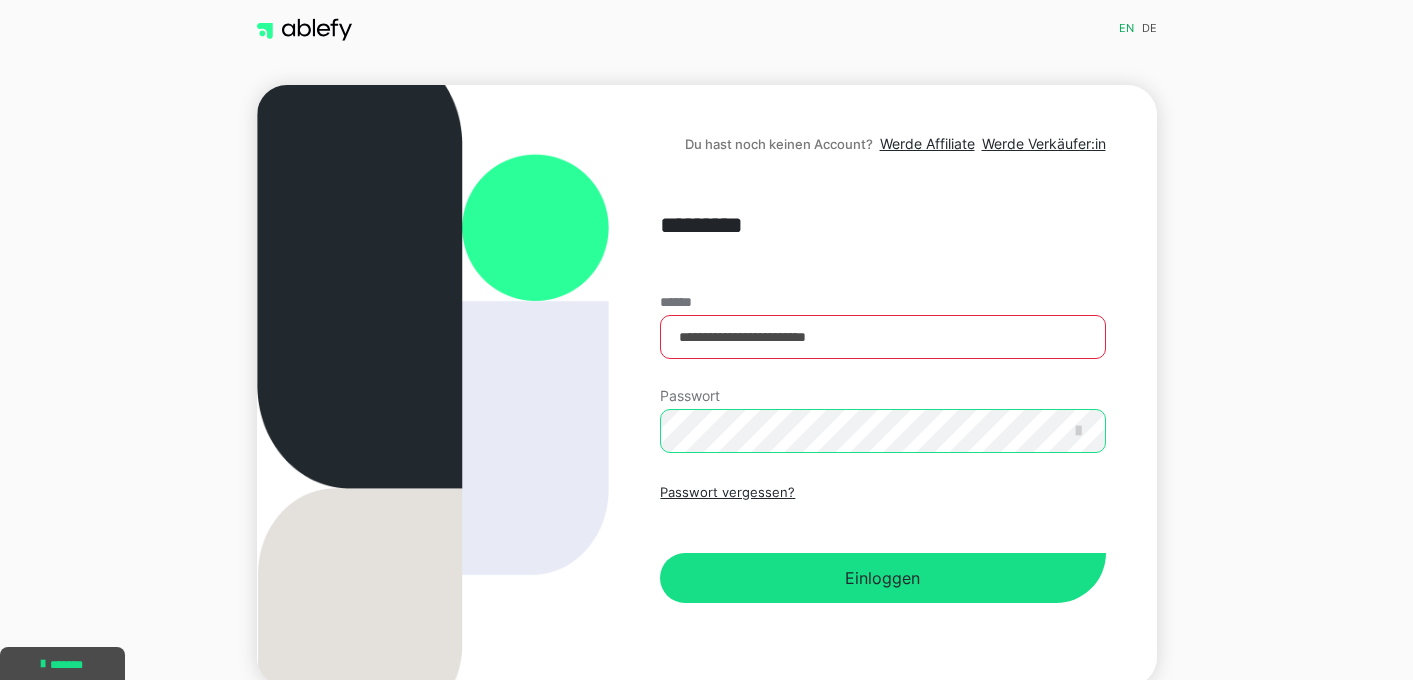click on "Einloggen" at bounding box center (882, 578) 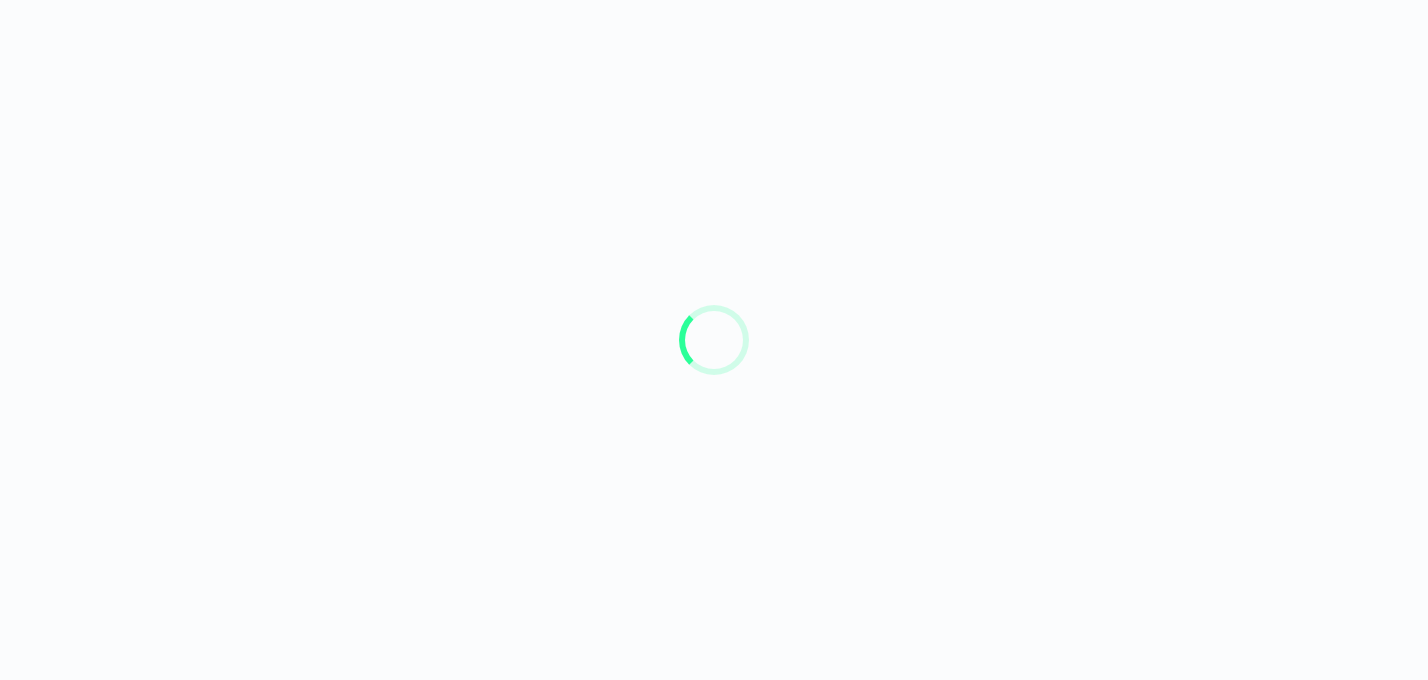scroll, scrollTop: 0, scrollLeft: 0, axis: both 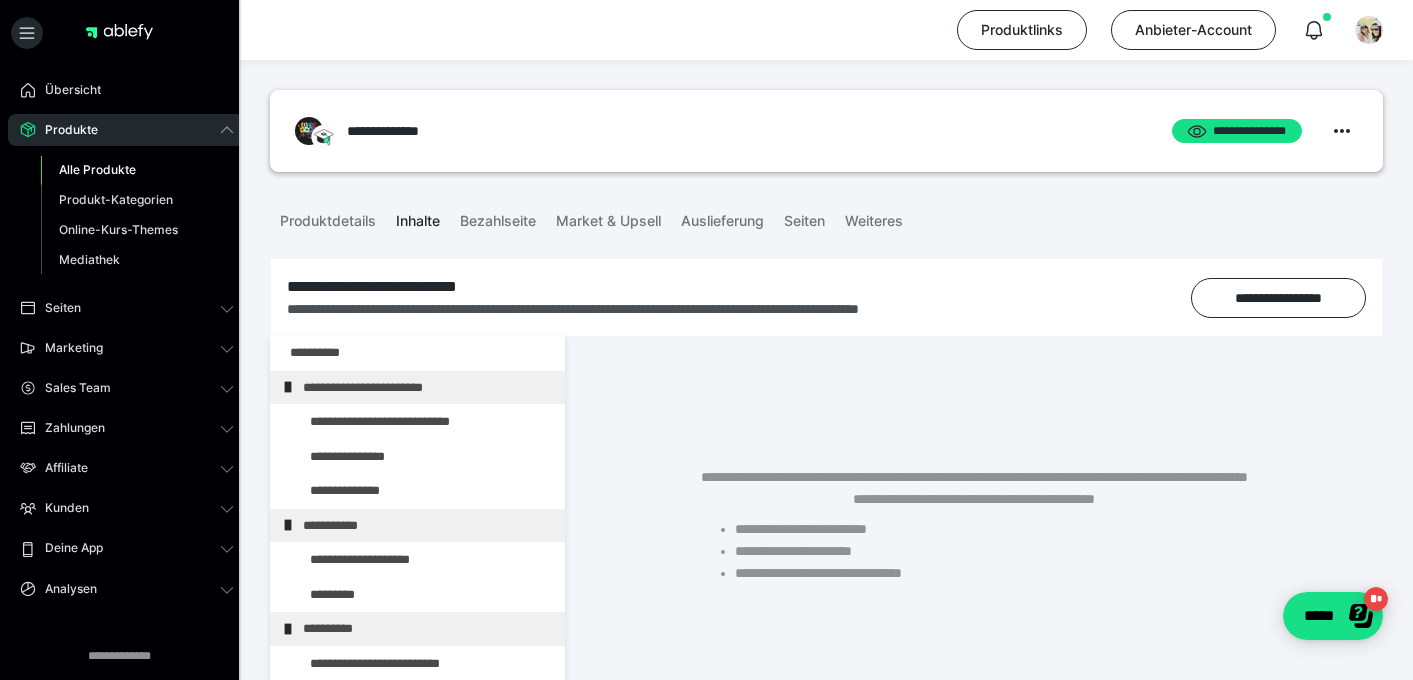 click on "Alle Produkte" at bounding box center [97, 169] 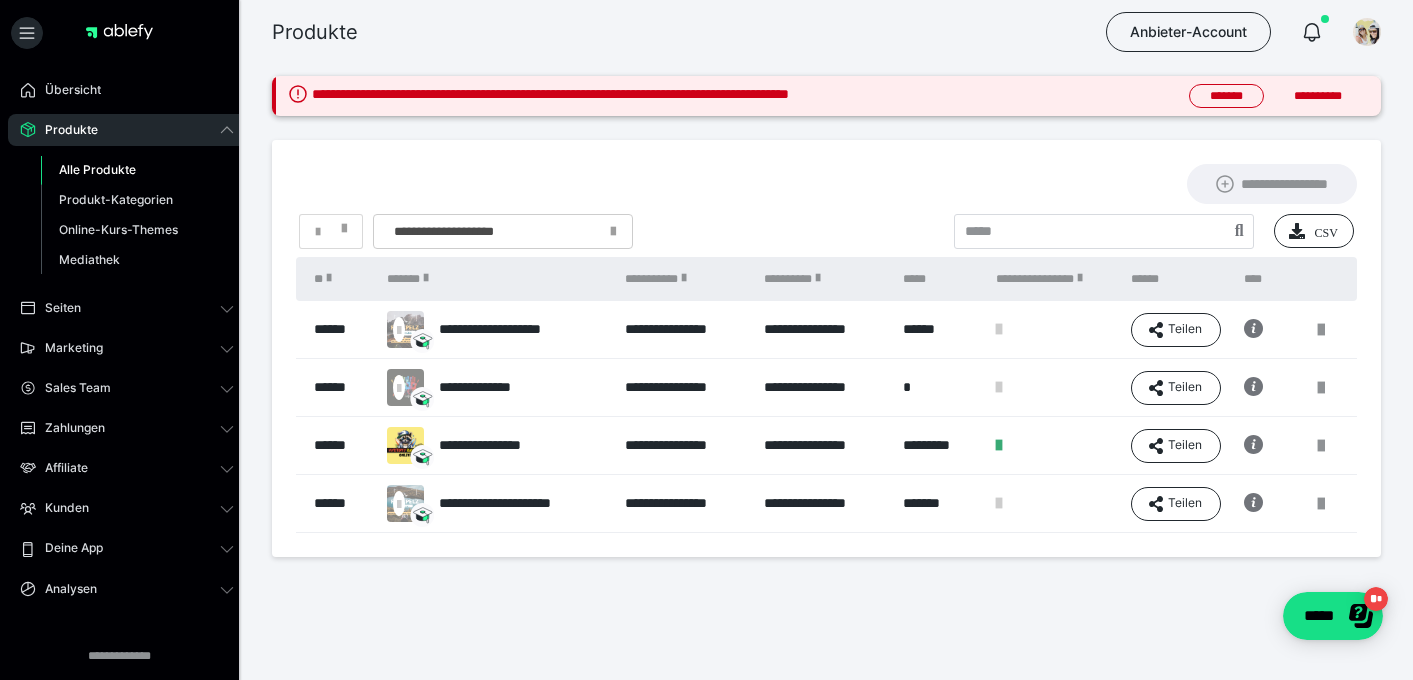 scroll, scrollTop: 1, scrollLeft: 0, axis: vertical 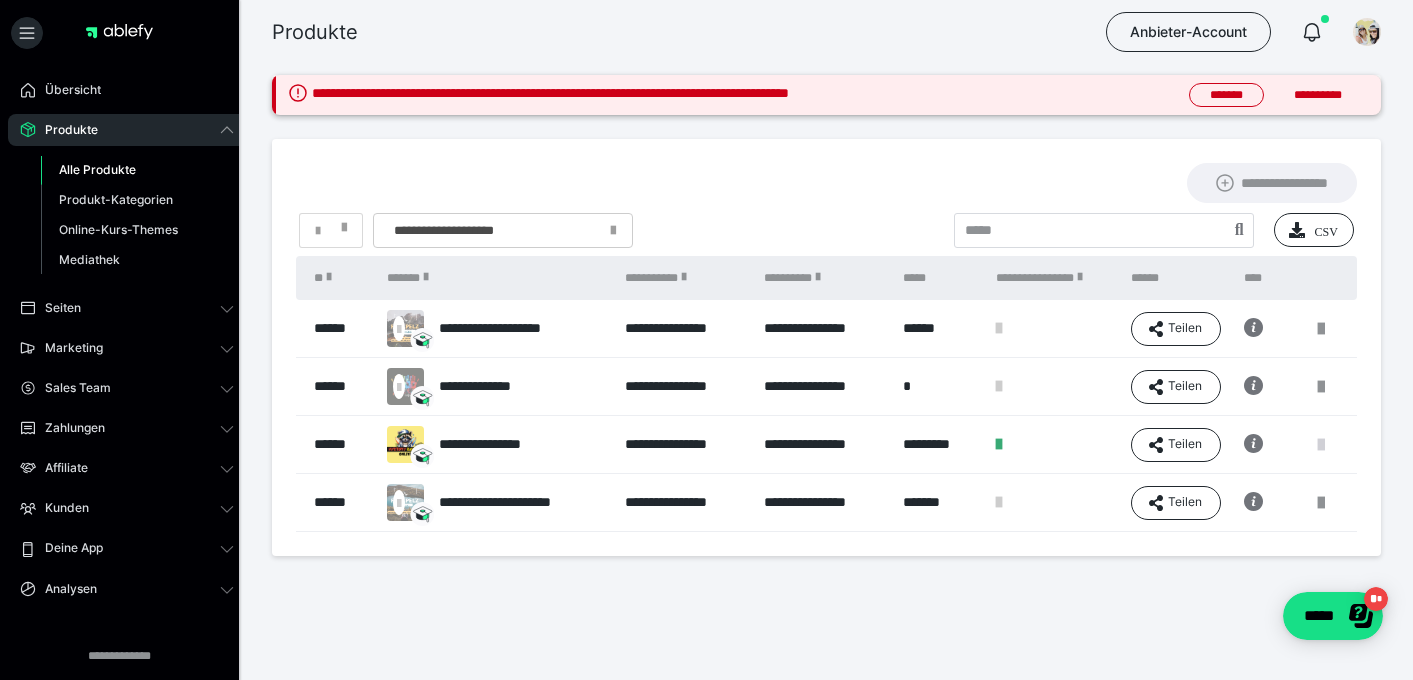 click at bounding box center (1321, 445) 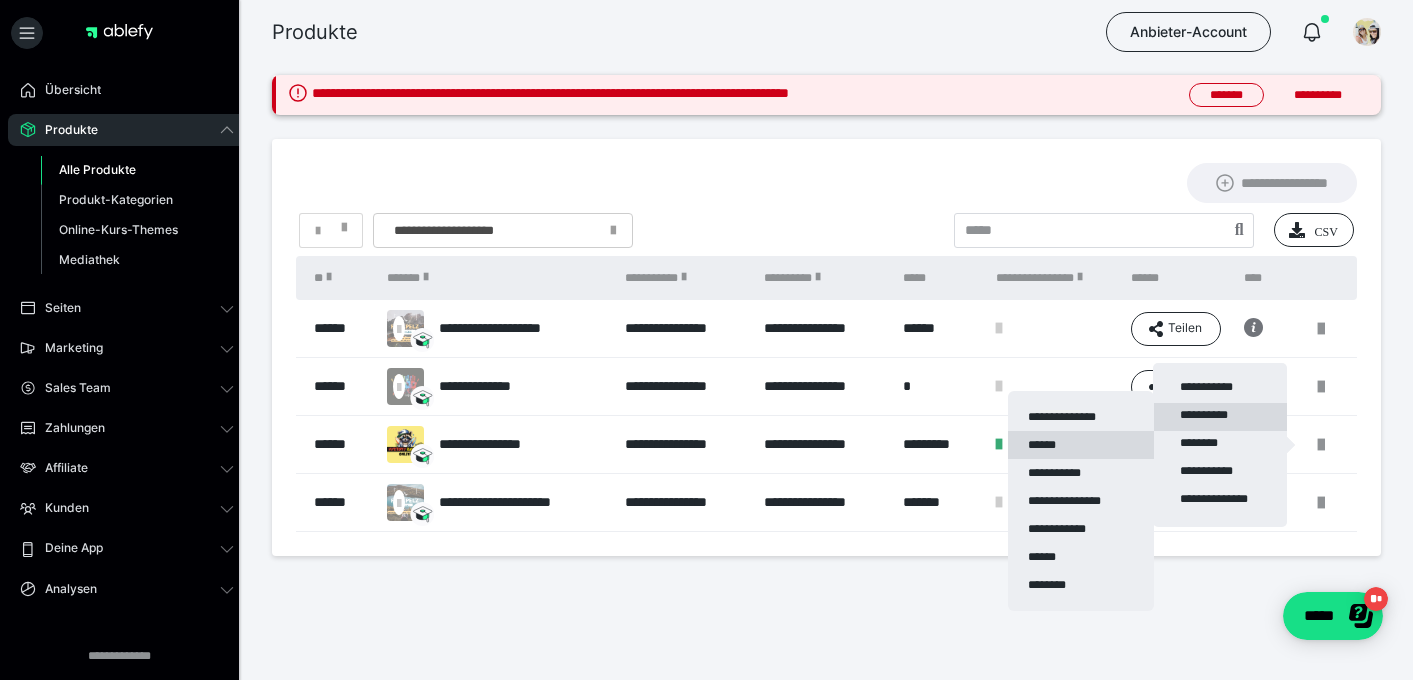 click on "******" at bounding box center (1081, 445) 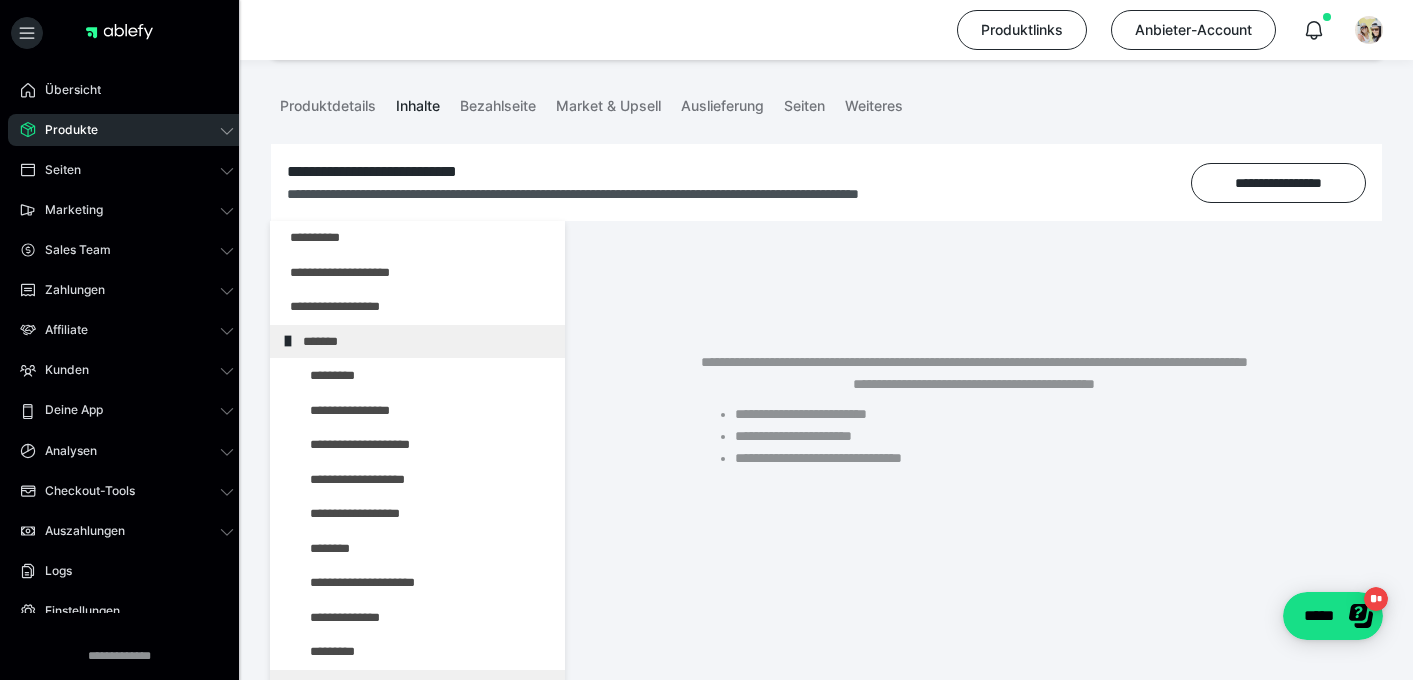 scroll, scrollTop: 374, scrollLeft: 0, axis: vertical 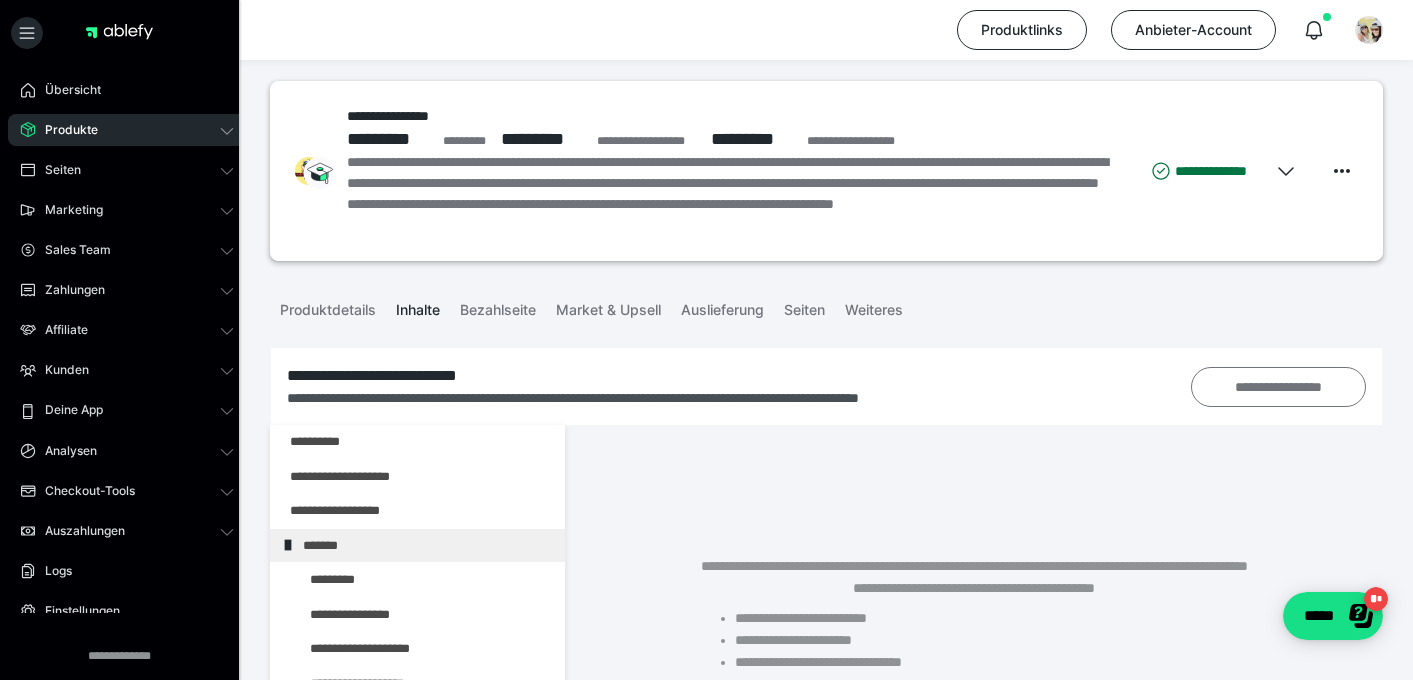 click on "**********" at bounding box center (1279, 387) 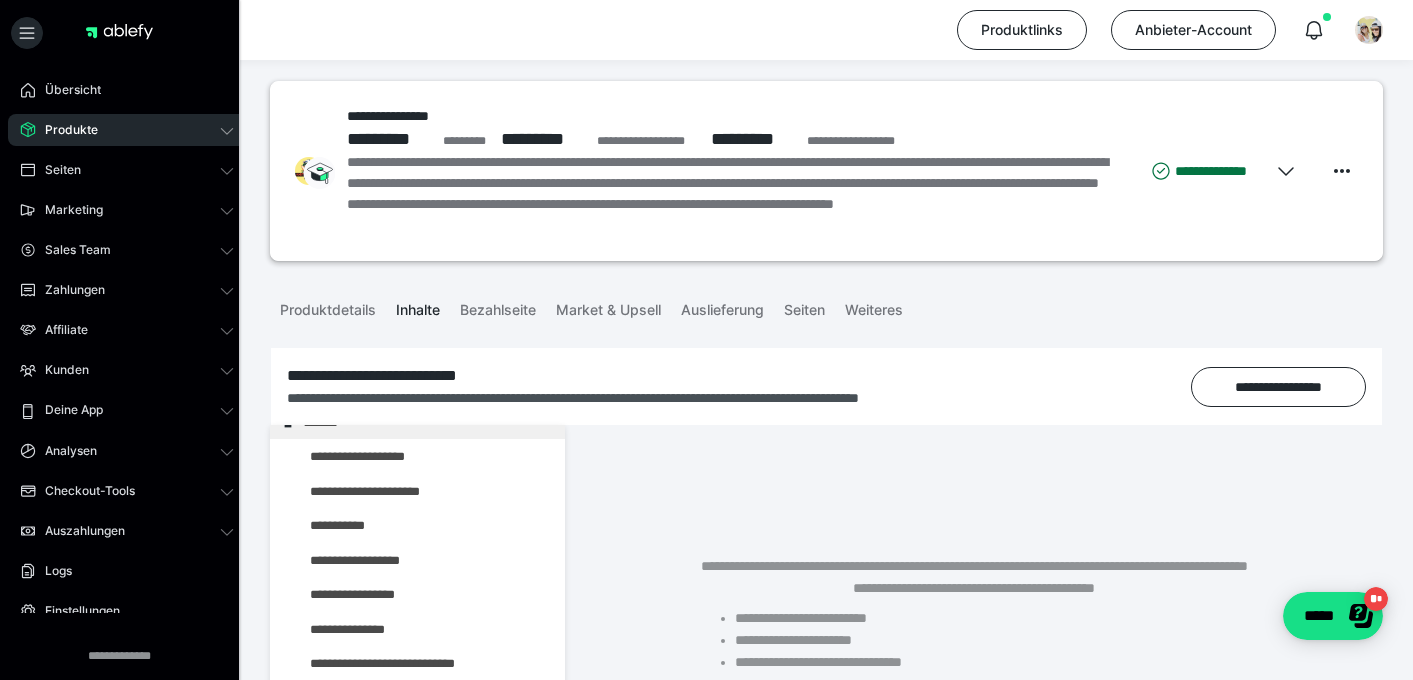 scroll, scrollTop: 838, scrollLeft: 0, axis: vertical 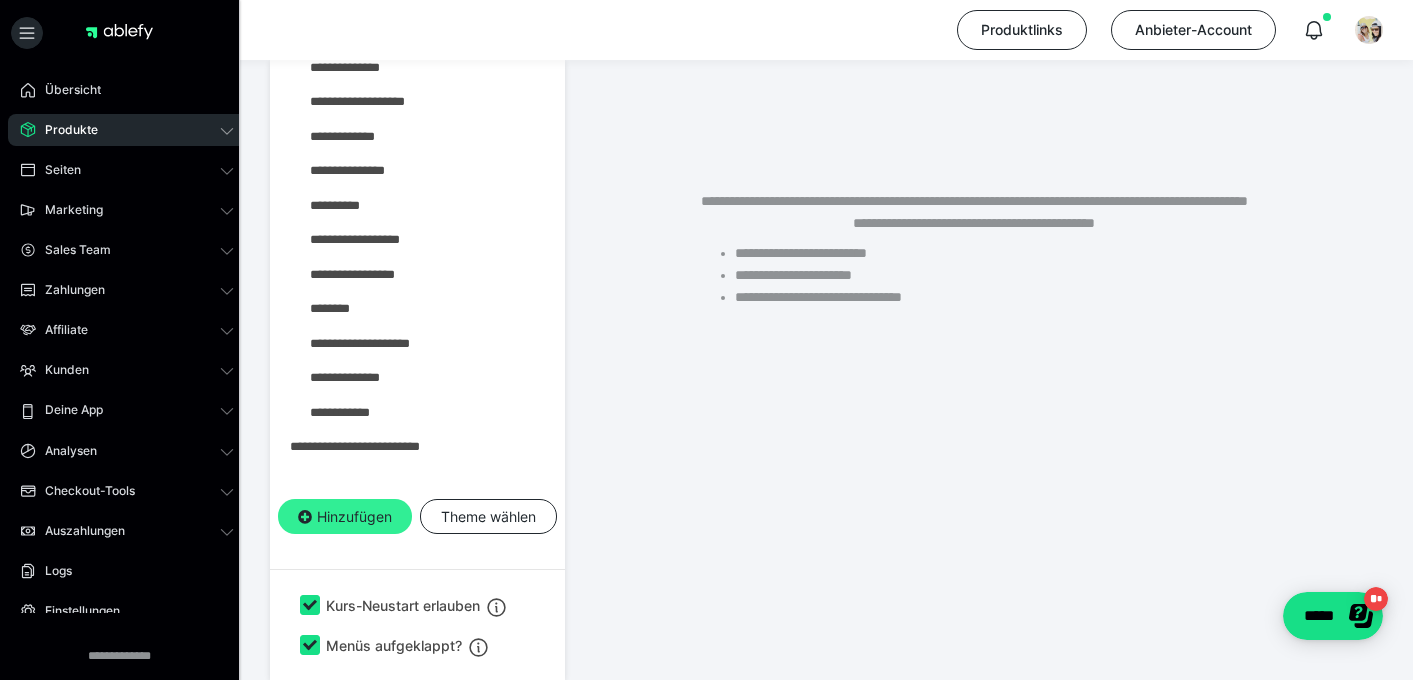 click on "Hinzufügen" at bounding box center [345, 517] 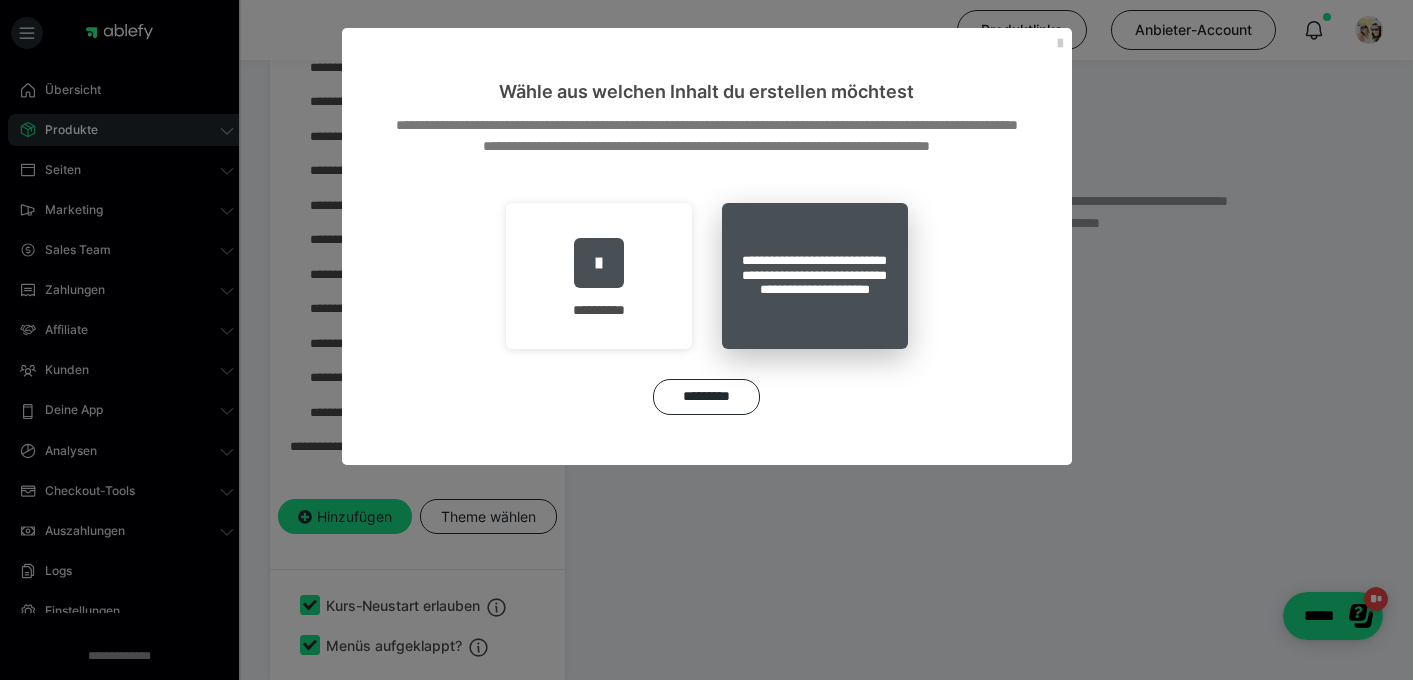click on "**********" at bounding box center (815, 276) 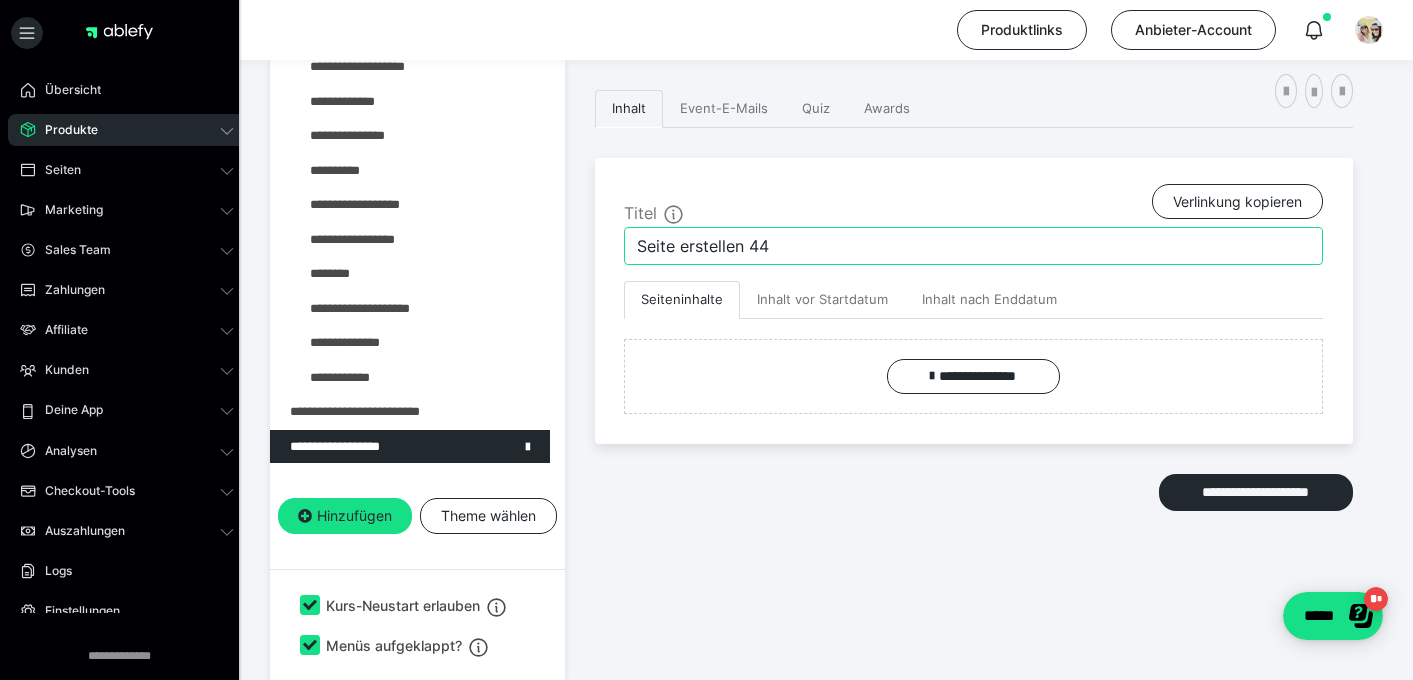 click on "Seite erstellen 44" at bounding box center (973, 246) 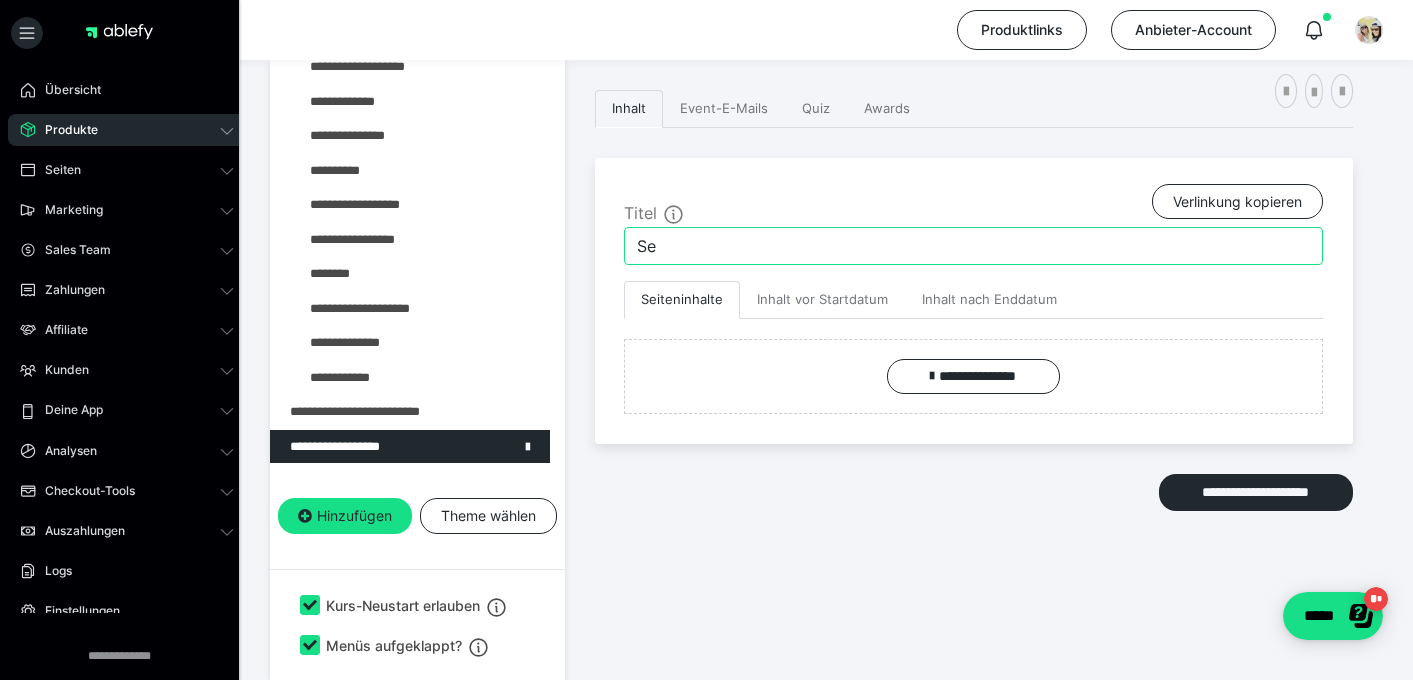 type on "S" 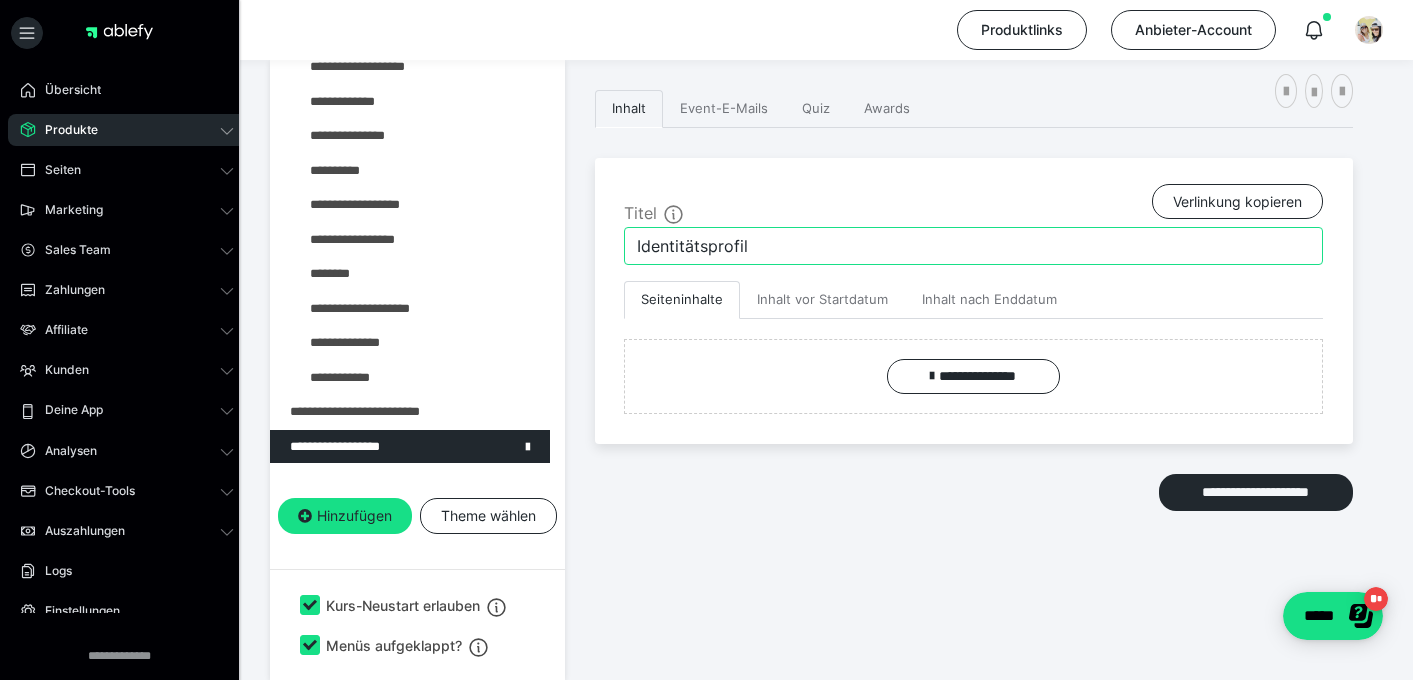 type on "Identitätsprofil" 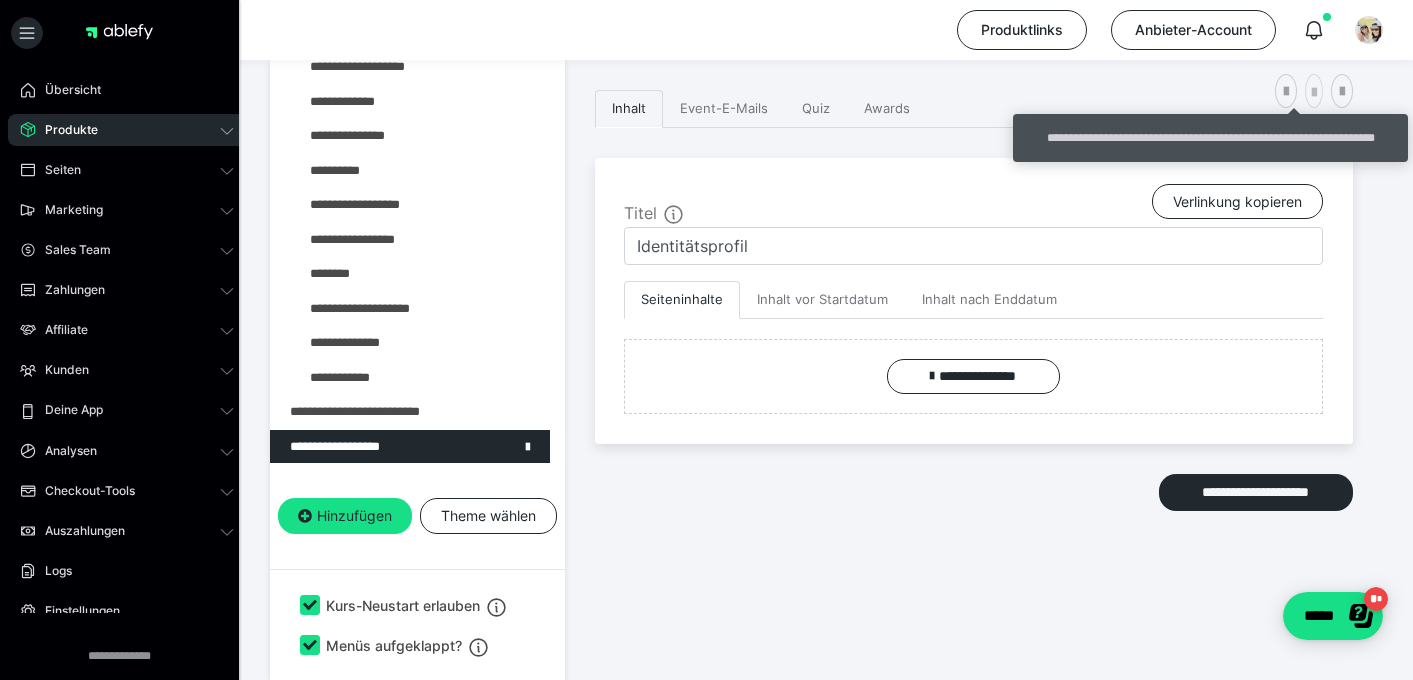 click at bounding box center [1314, 91] 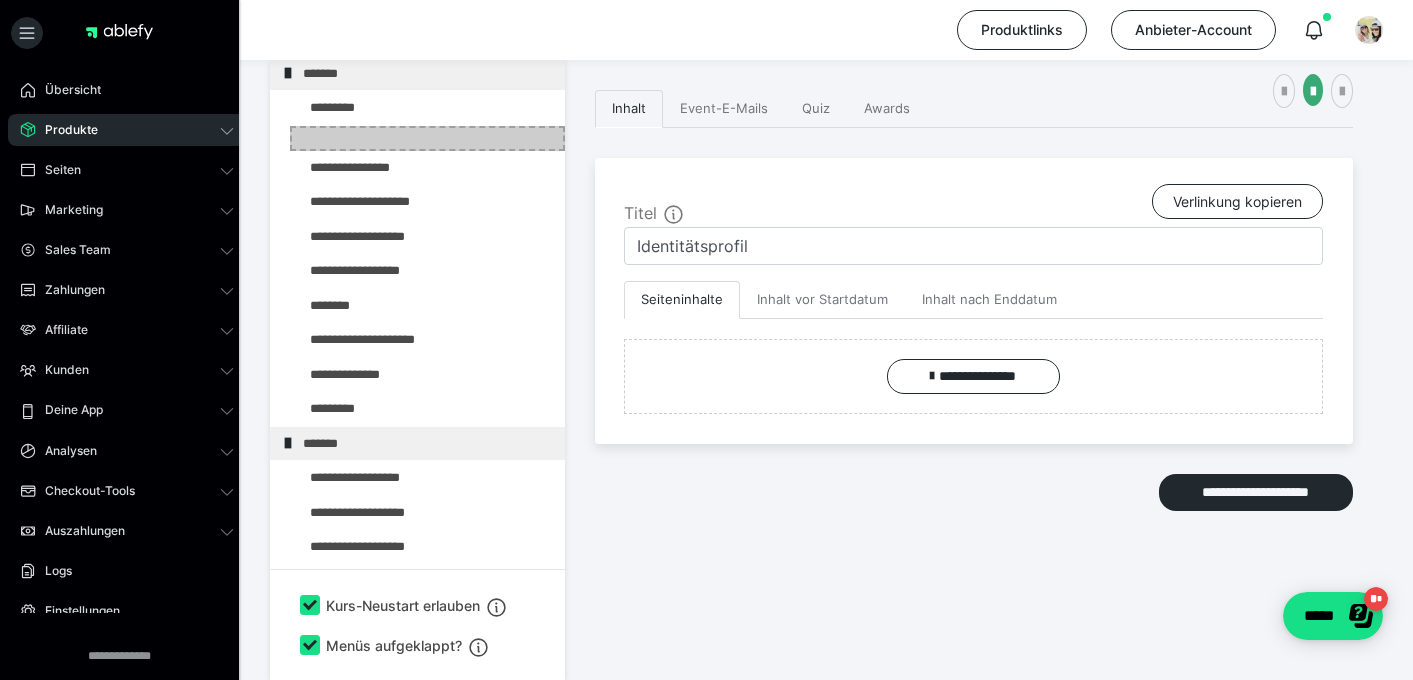 scroll, scrollTop: 0, scrollLeft: 0, axis: both 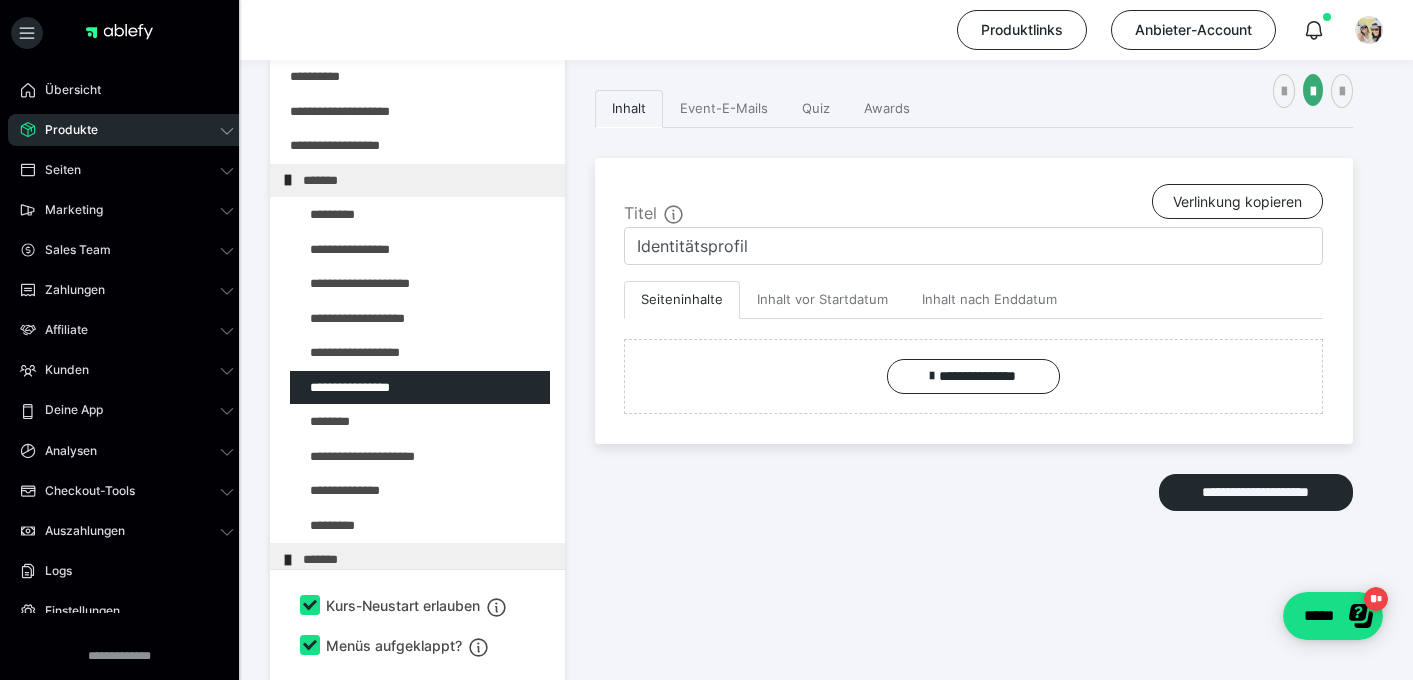 click on "**********" at bounding box center [974, 335] 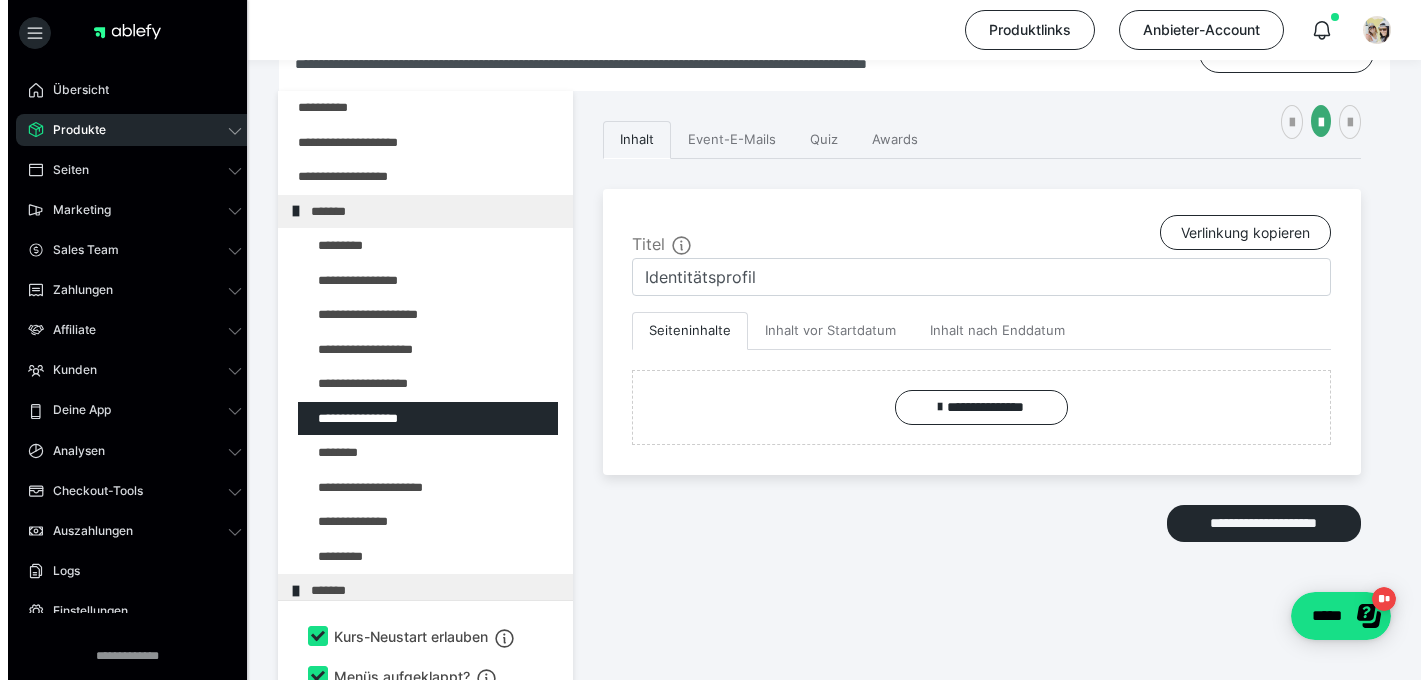 scroll, scrollTop: 374, scrollLeft: 0, axis: vertical 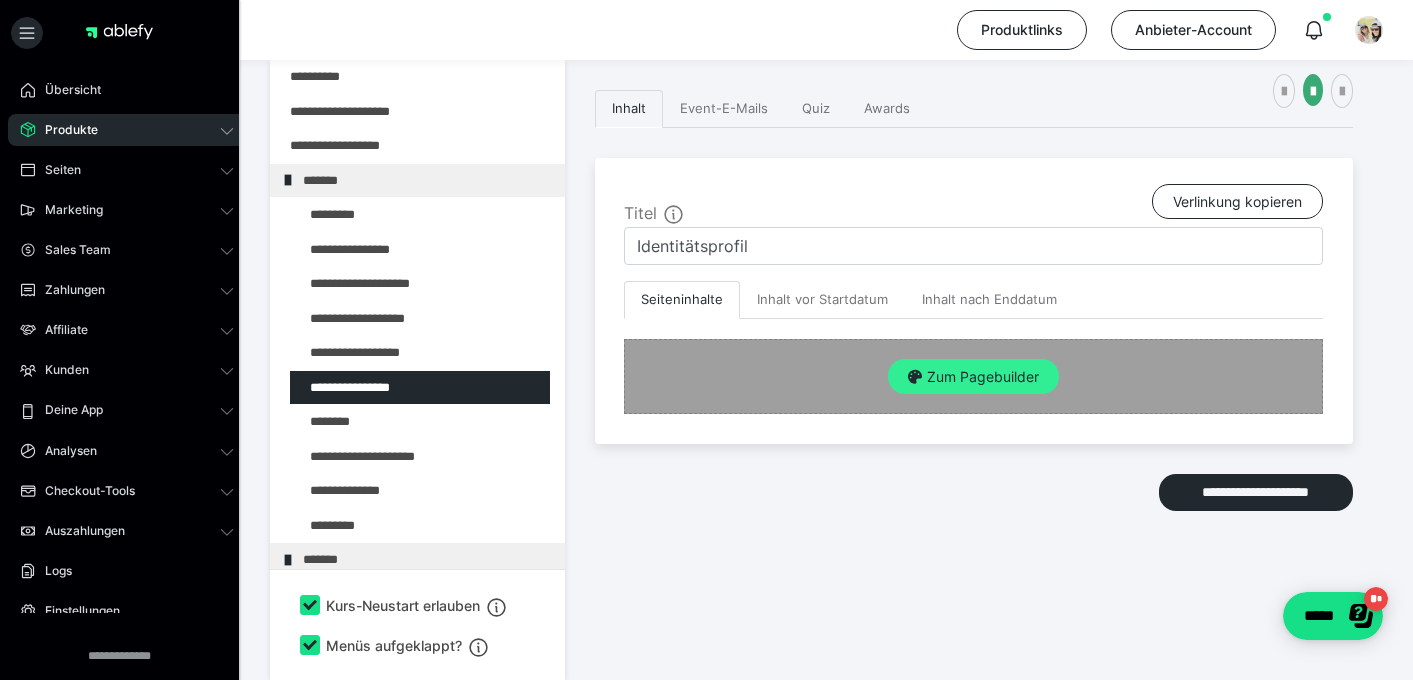 click on "Zum Pagebuilder" at bounding box center [973, 377] 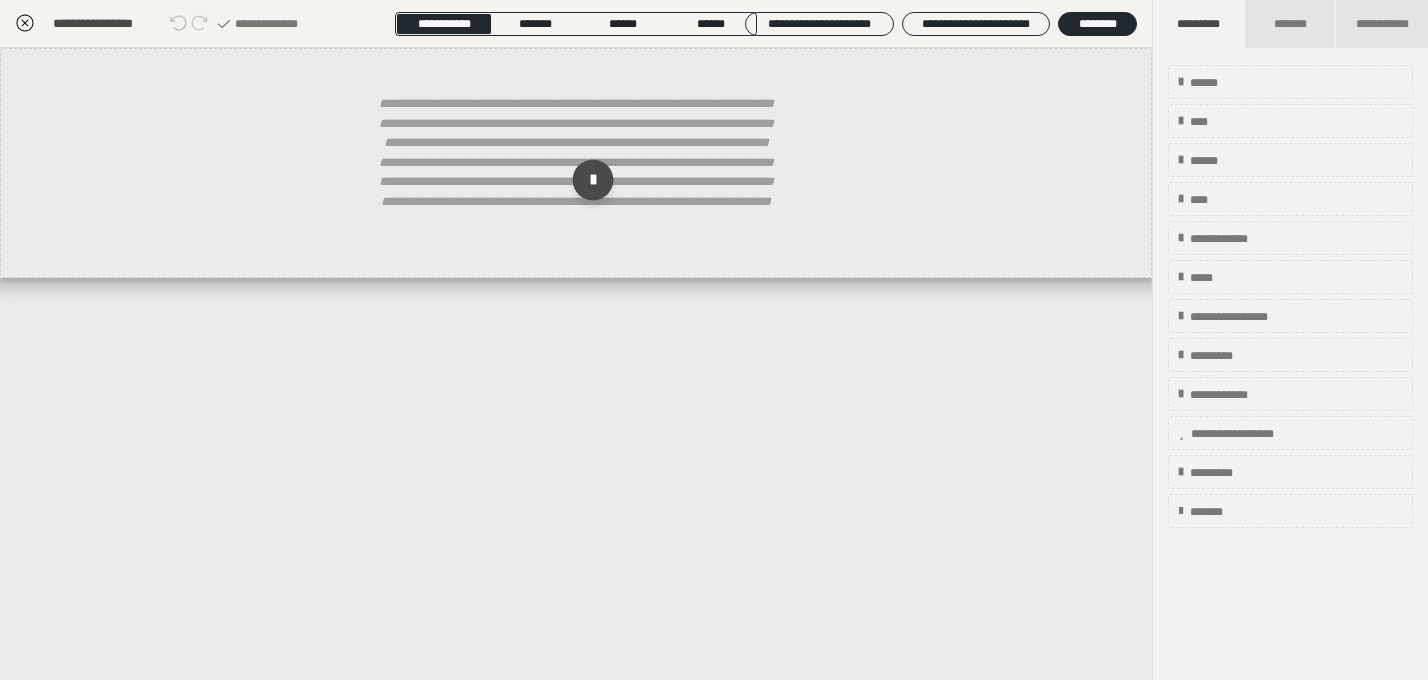 click at bounding box center [593, 180] 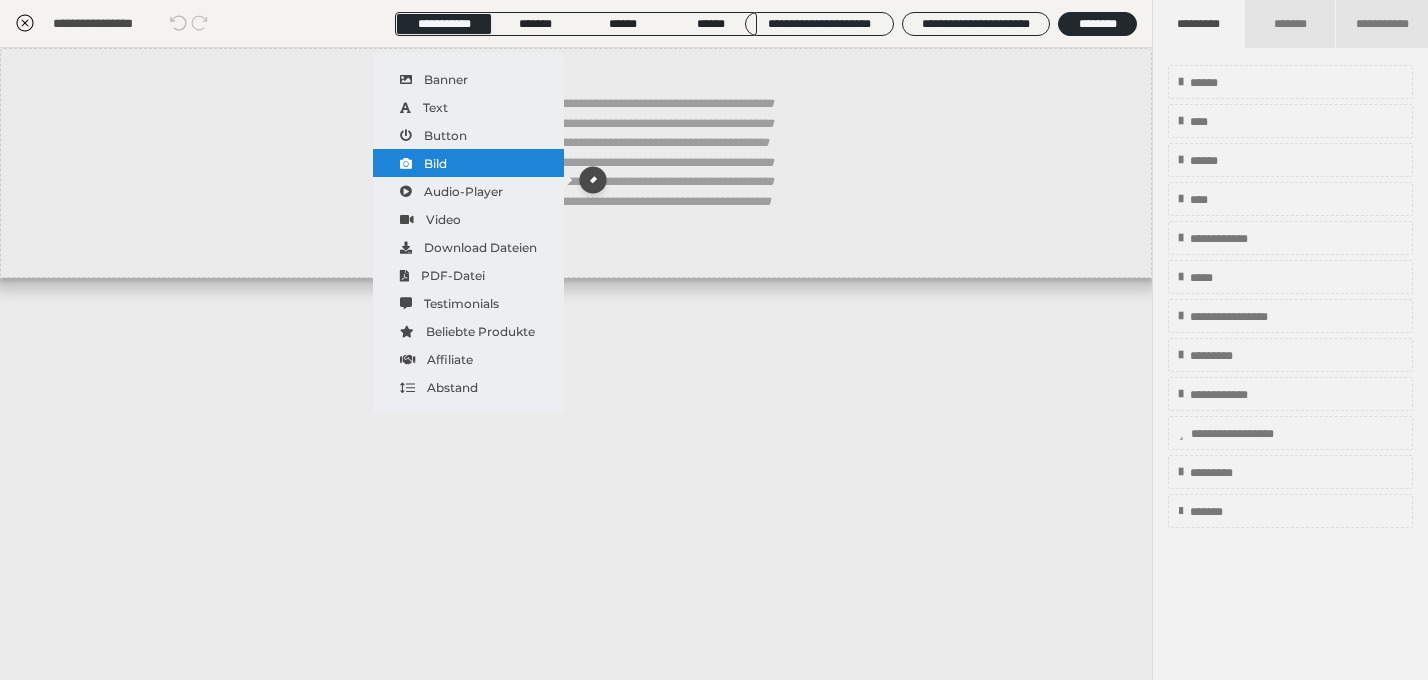click on "Bild" at bounding box center (468, 163) 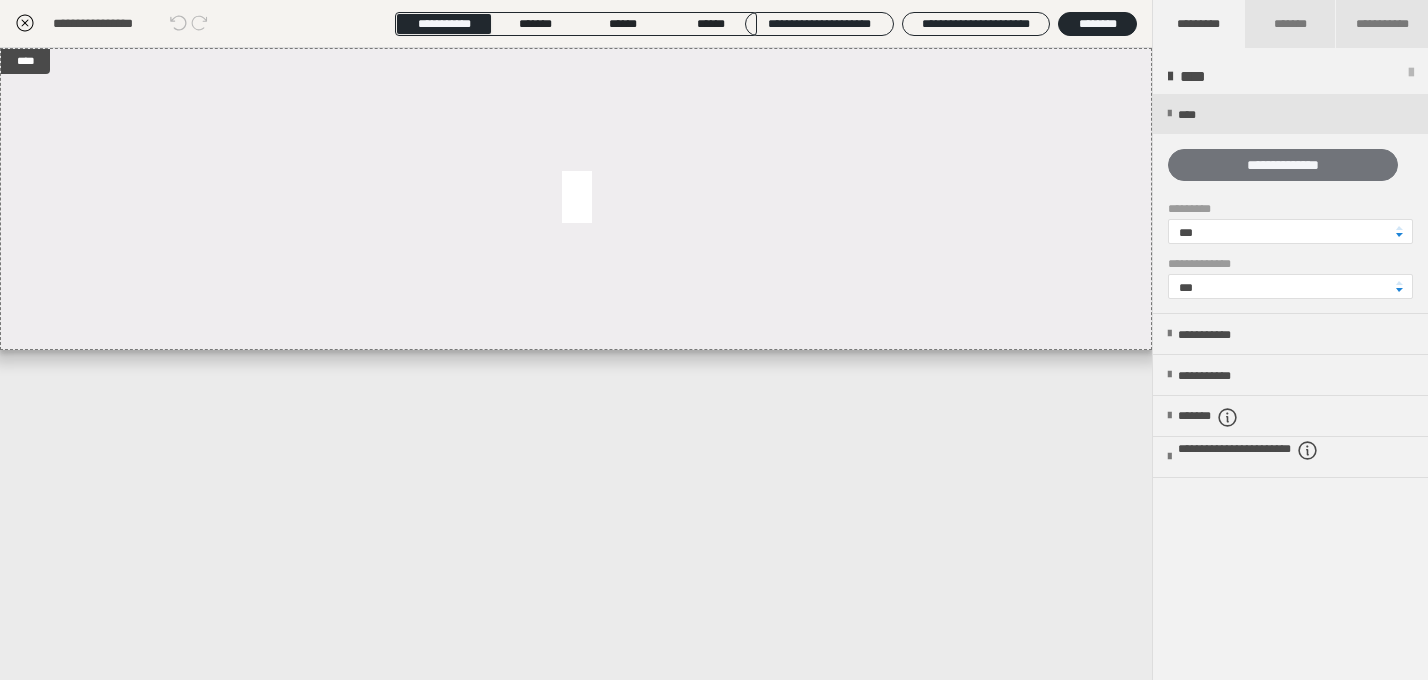 click on "**********" at bounding box center [1283, 165] 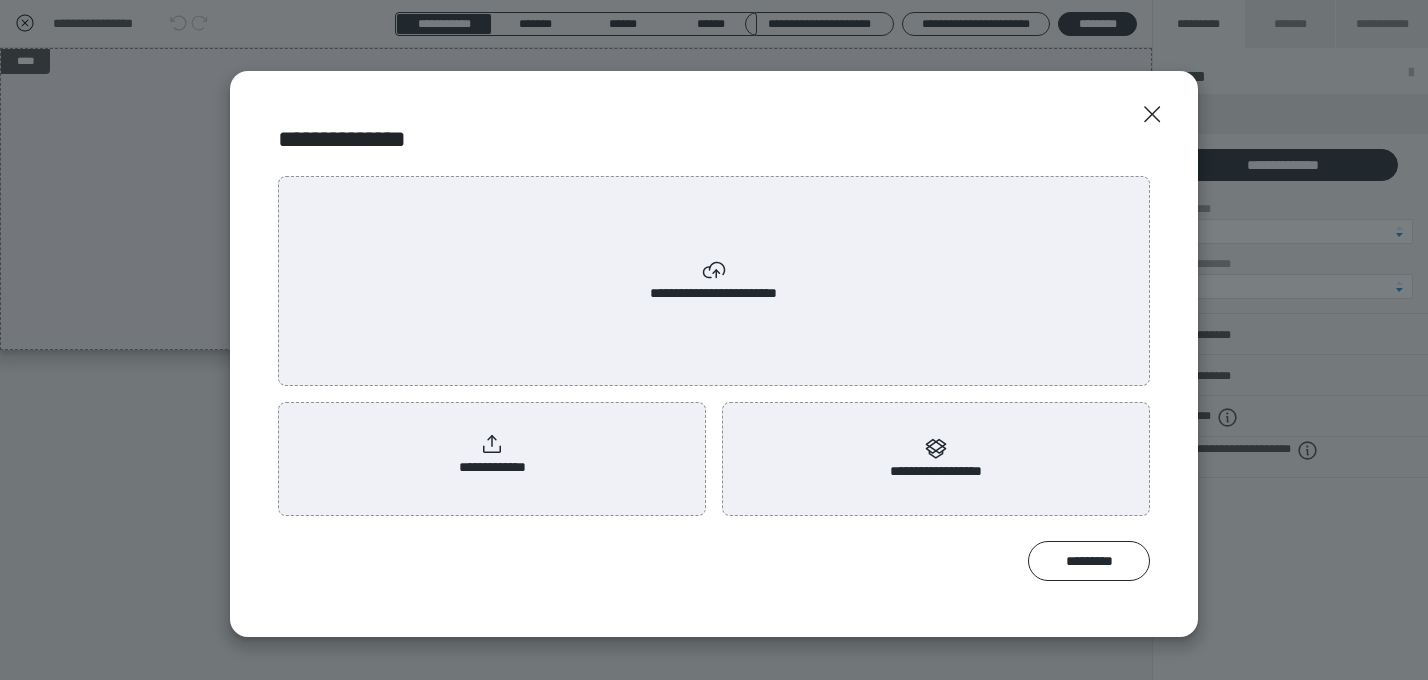 click on "**********" at bounding box center [714, 281] 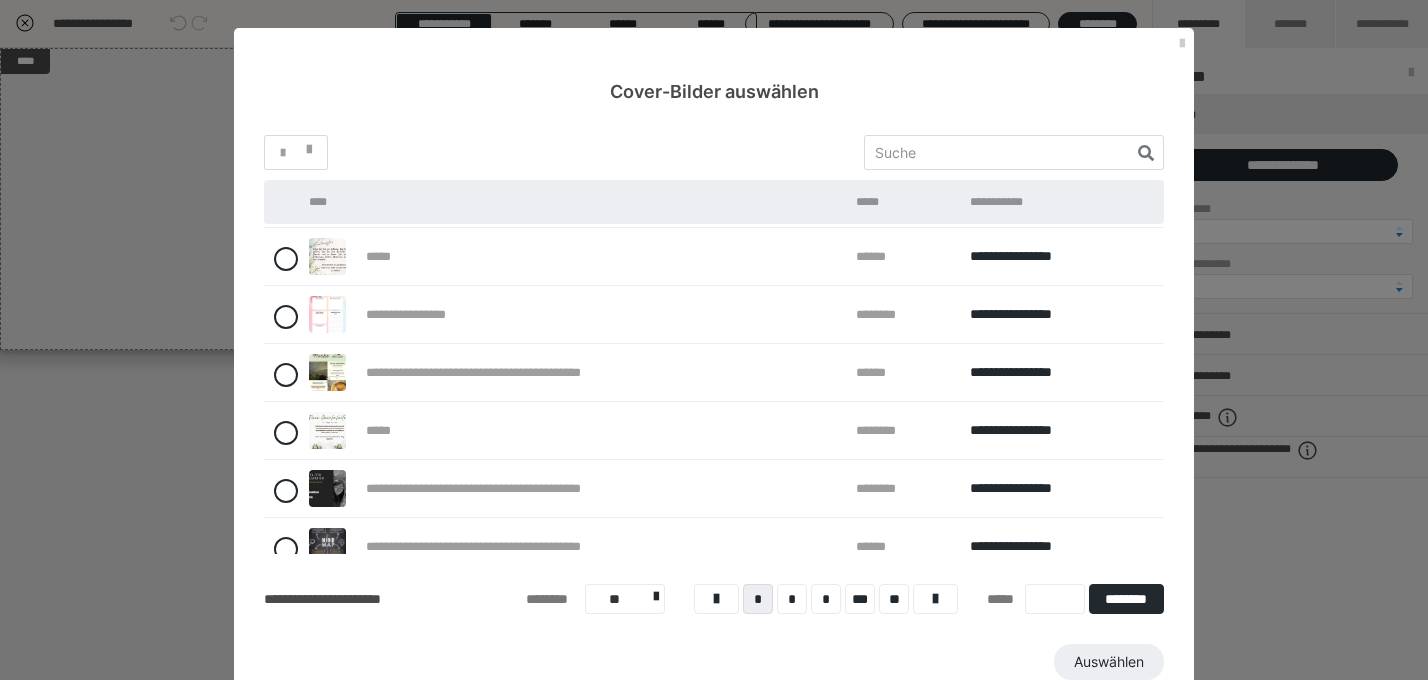 scroll, scrollTop: 250, scrollLeft: 0, axis: vertical 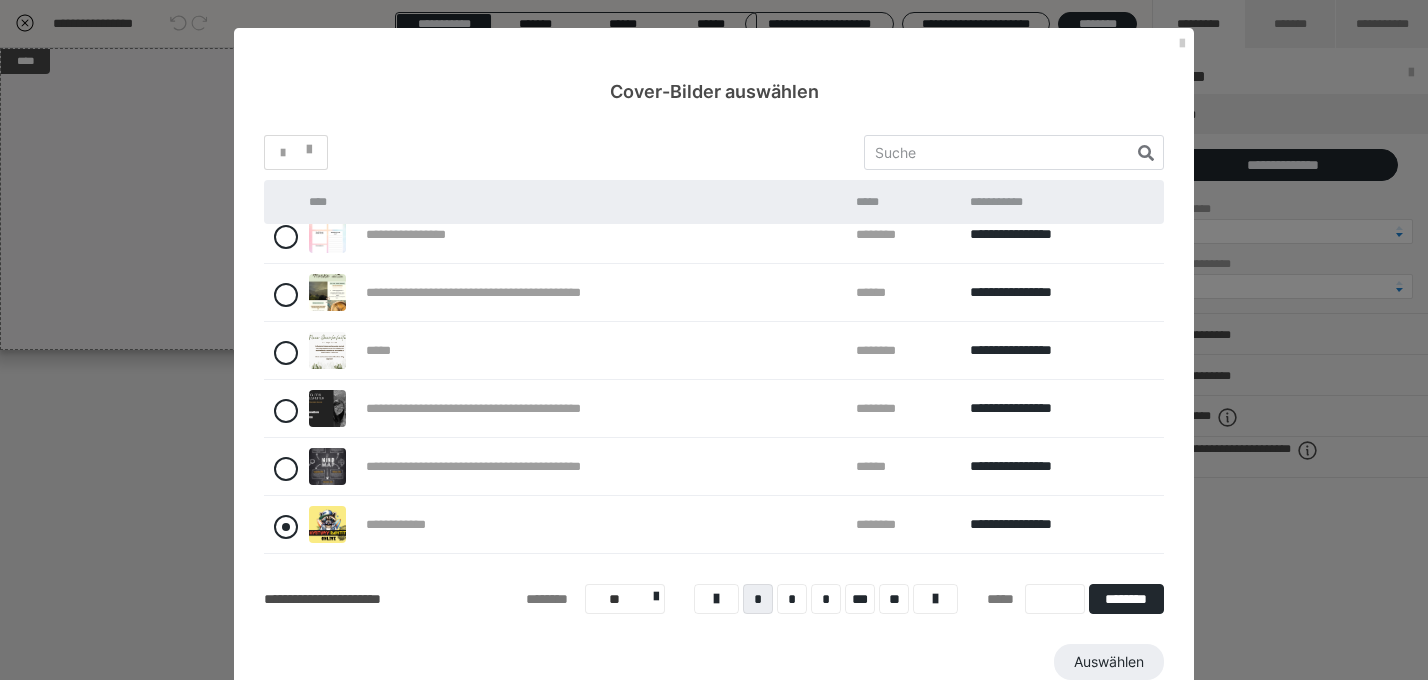 click at bounding box center (286, 527) 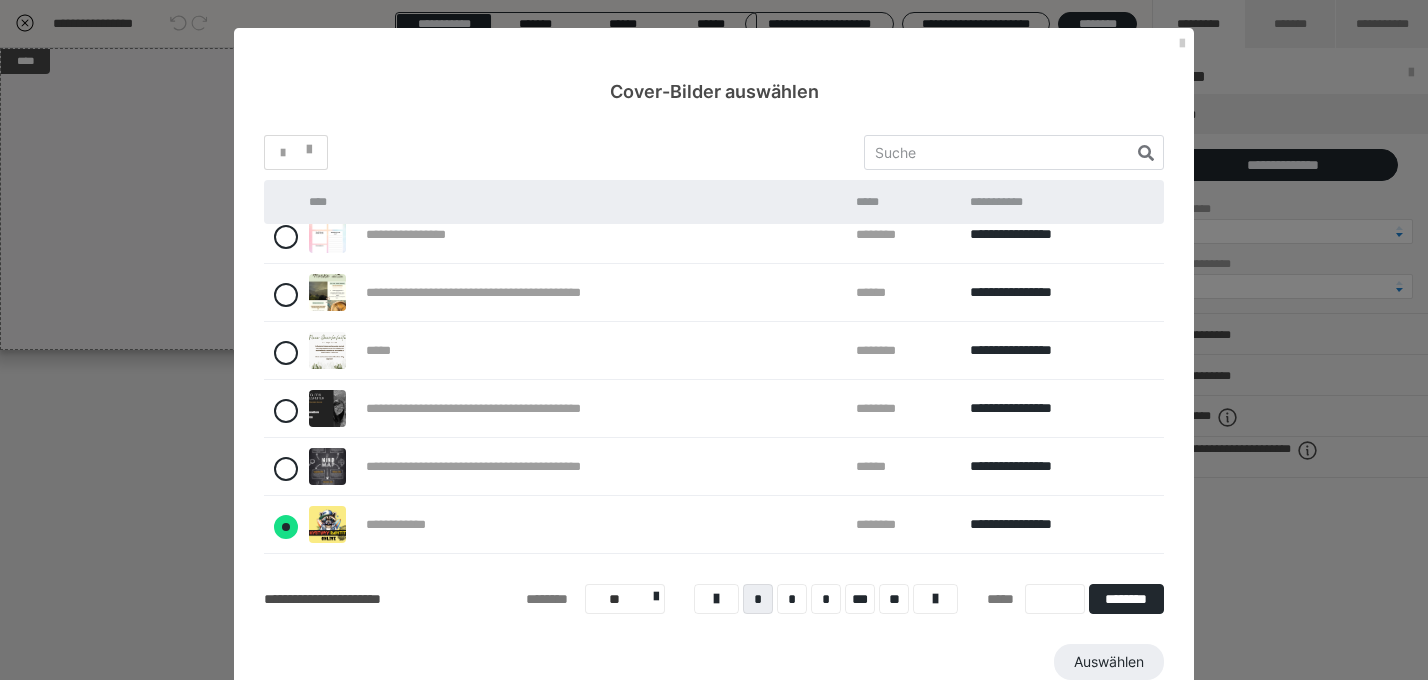 radio on "****" 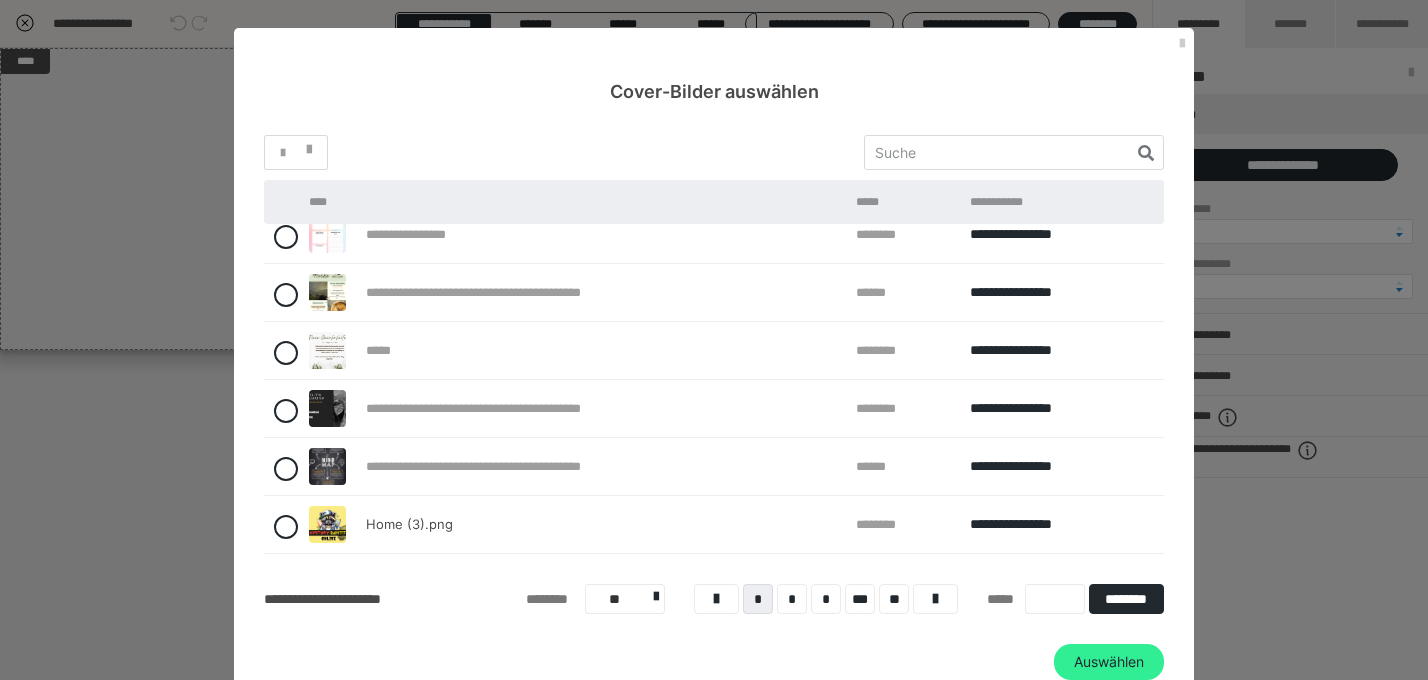 click on "Auswählen" at bounding box center (1109, 662) 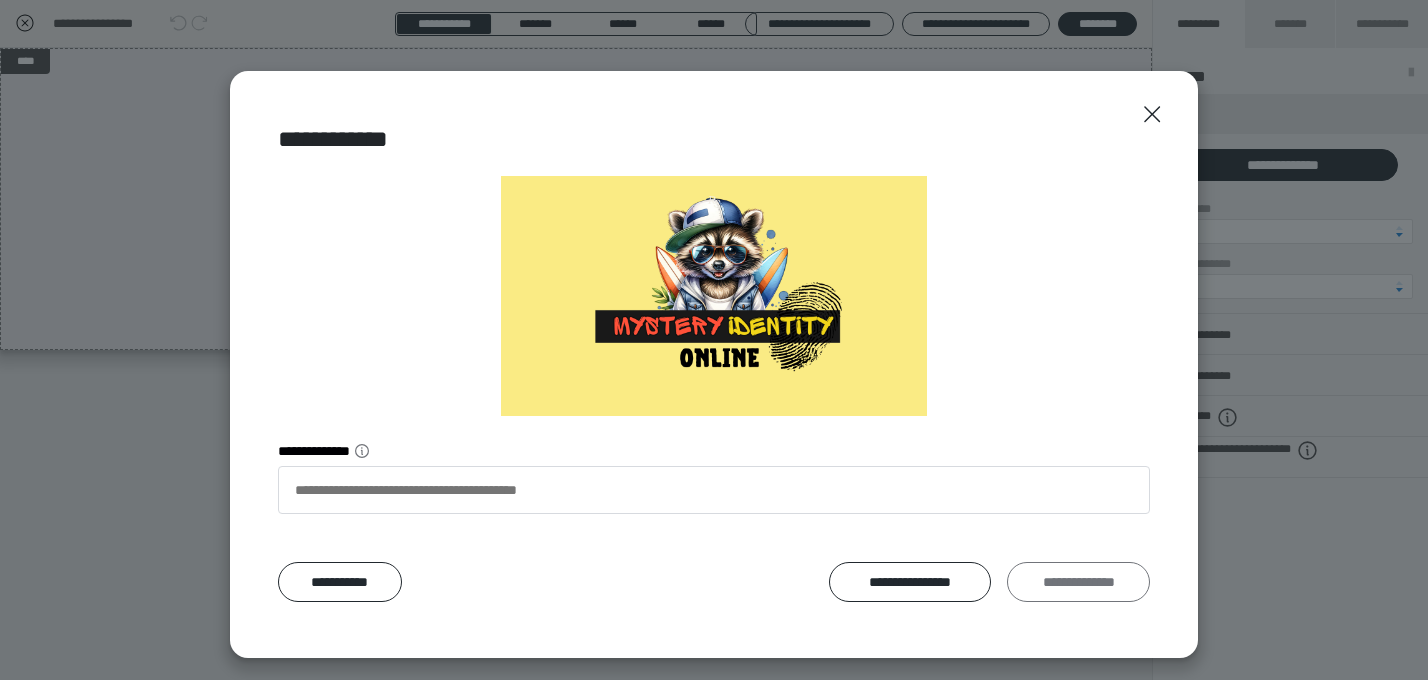 click on "**********" at bounding box center (1078, 582) 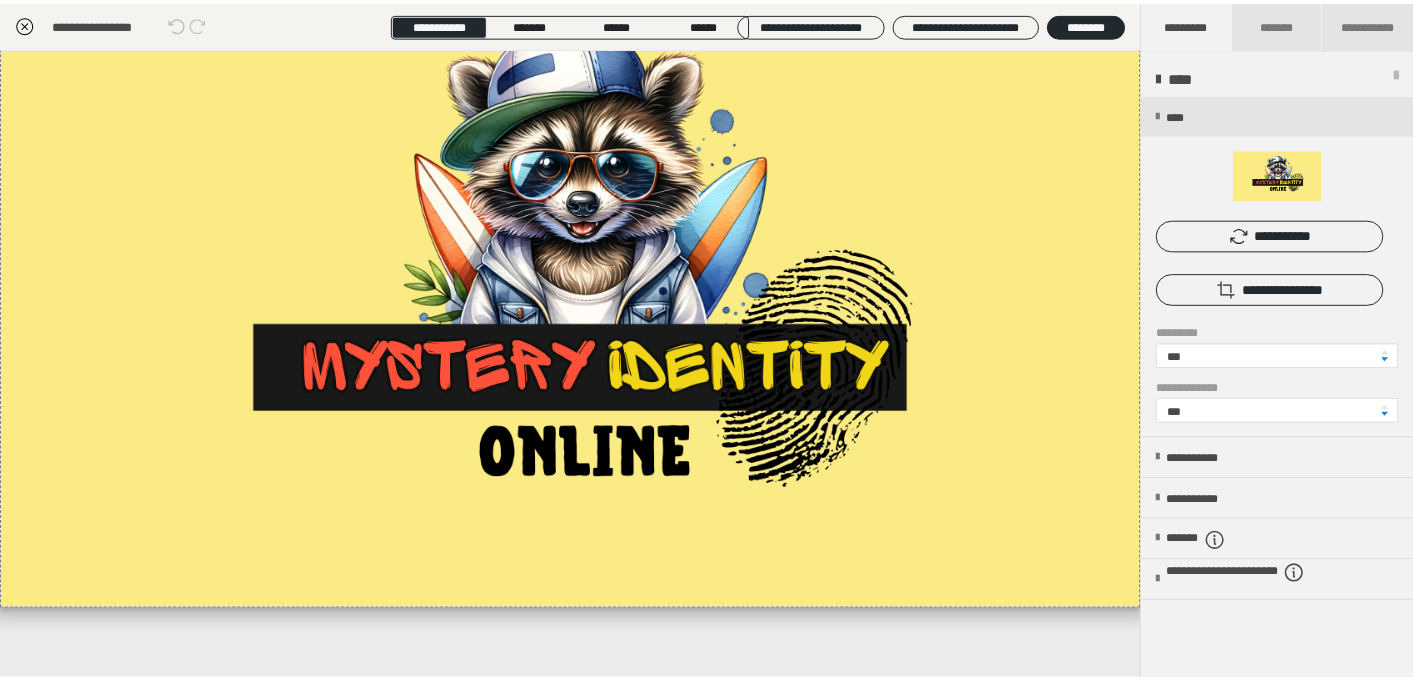 scroll, scrollTop: 0, scrollLeft: 0, axis: both 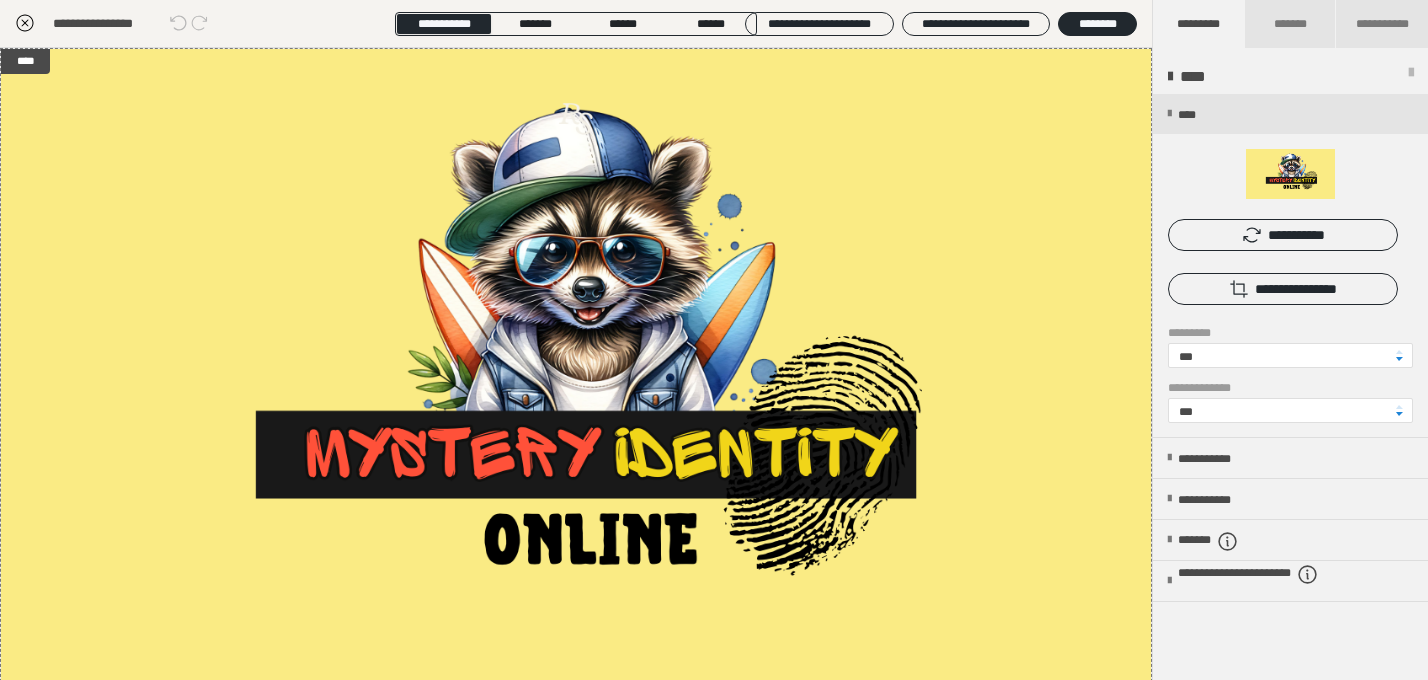 click 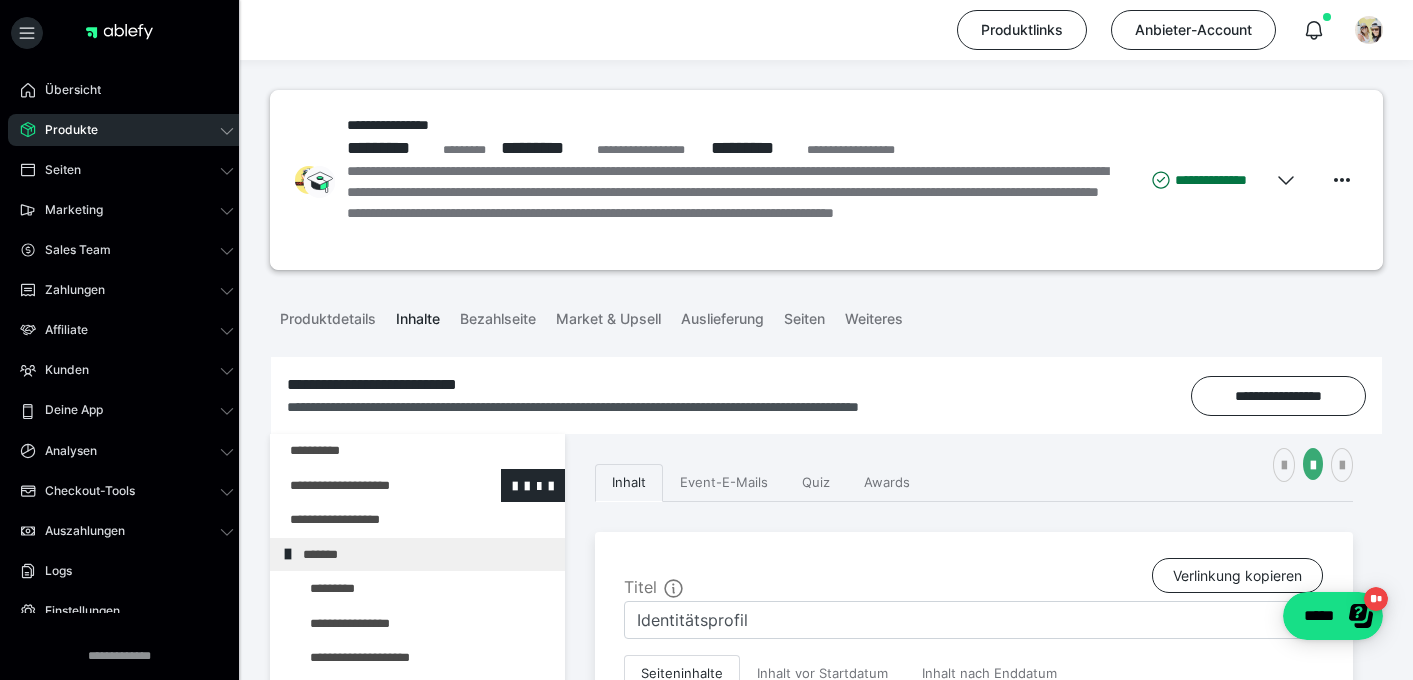 click at bounding box center (365, 486) 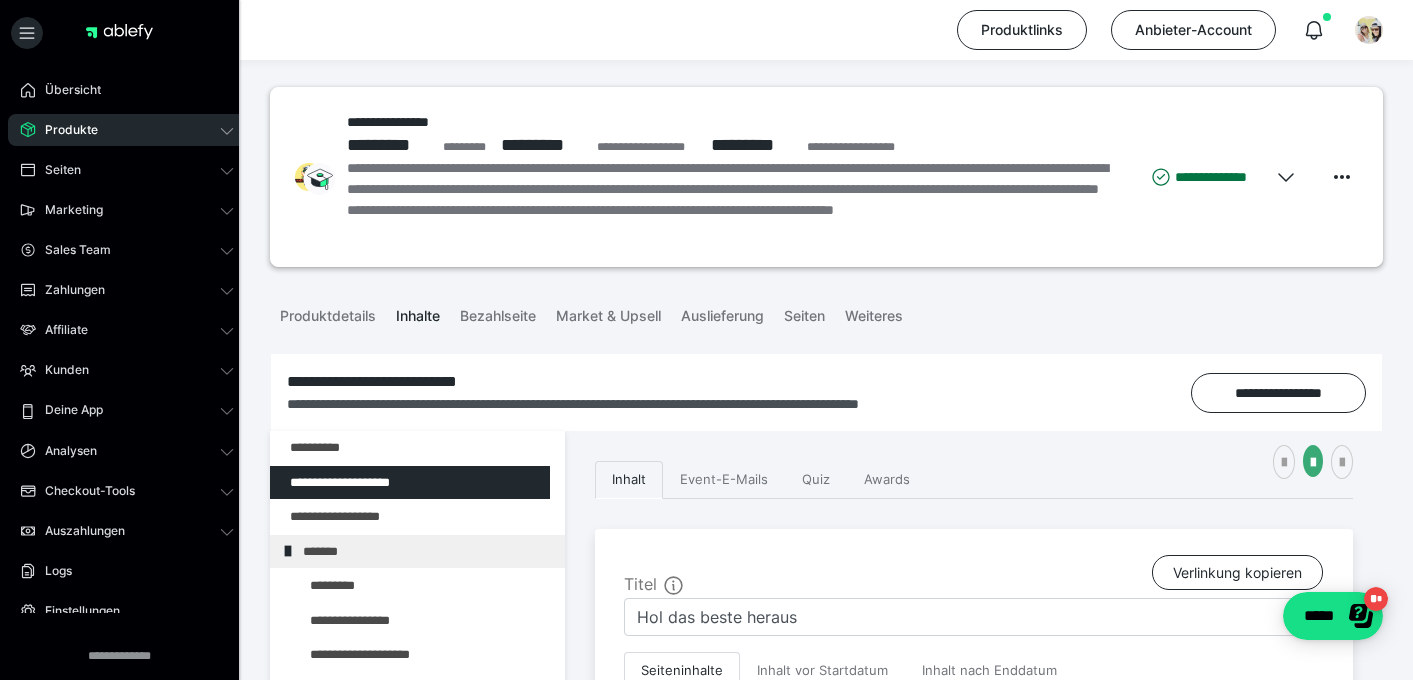 scroll, scrollTop: 0, scrollLeft: 0, axis: both 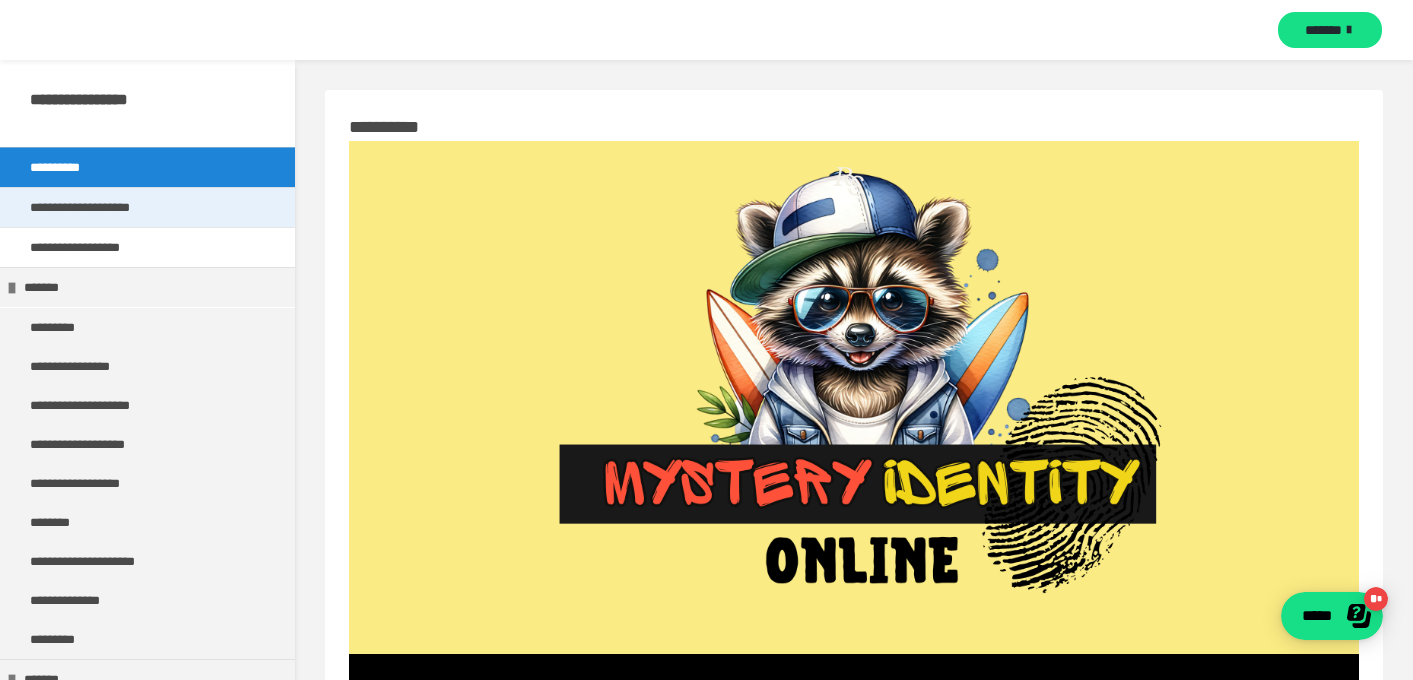 click on "**********" at bounding box center [97, 207] 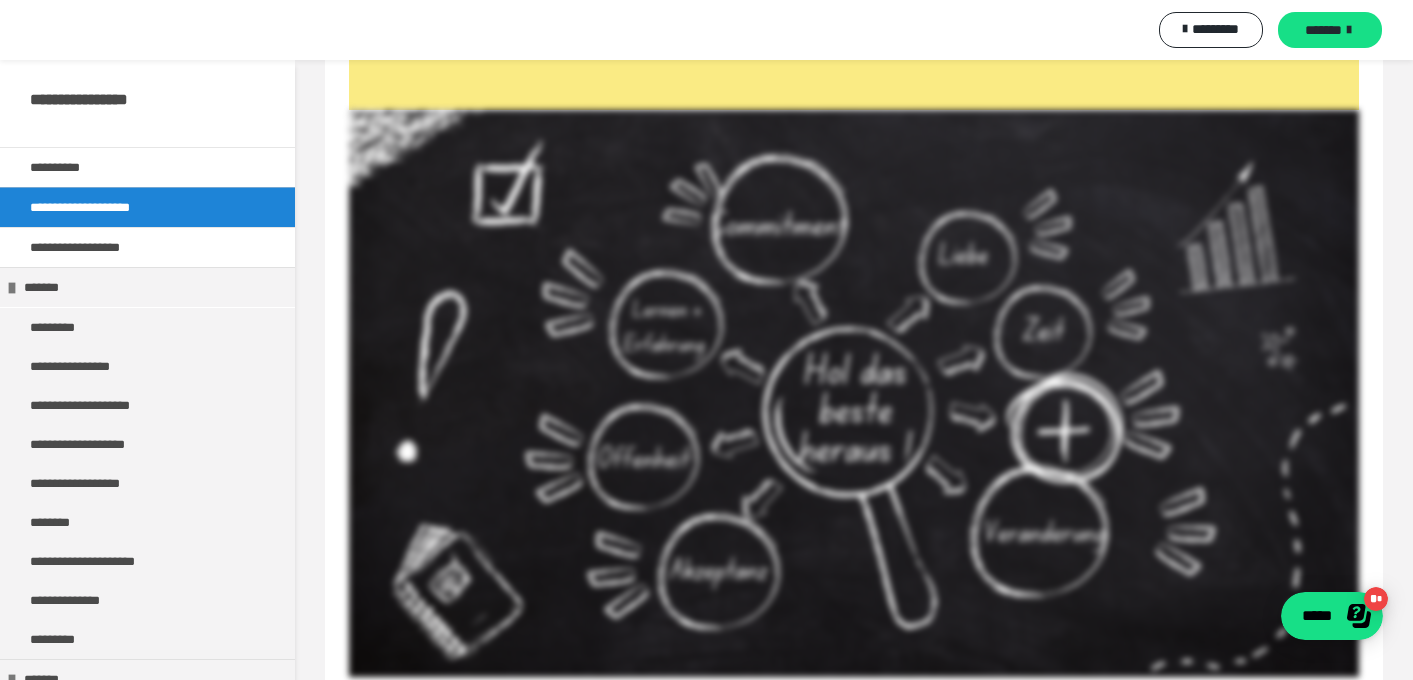 scroll, scrollTop: 662, scrollLeft: 0, axis: vertical 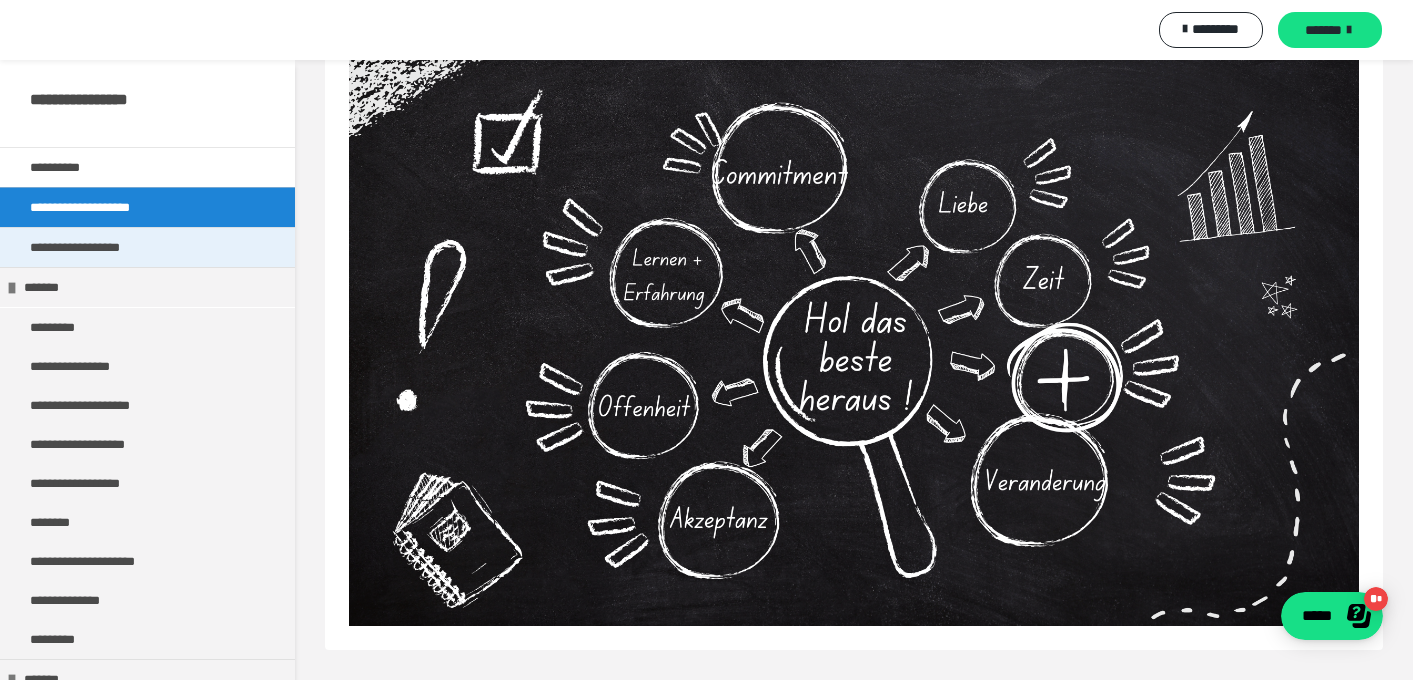 click on "**********" at bounding box center (93, 247) 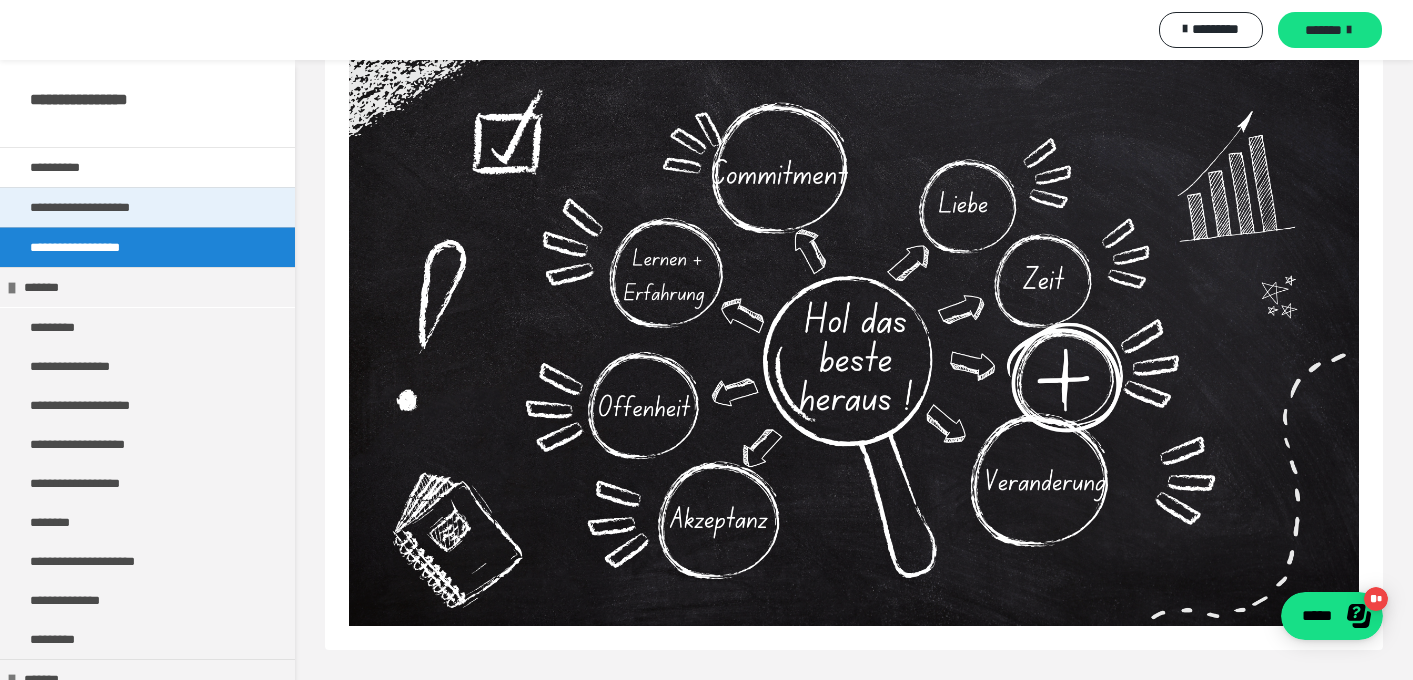 scroll, scrollTop: 0, scrollLeft: 0, axis: both 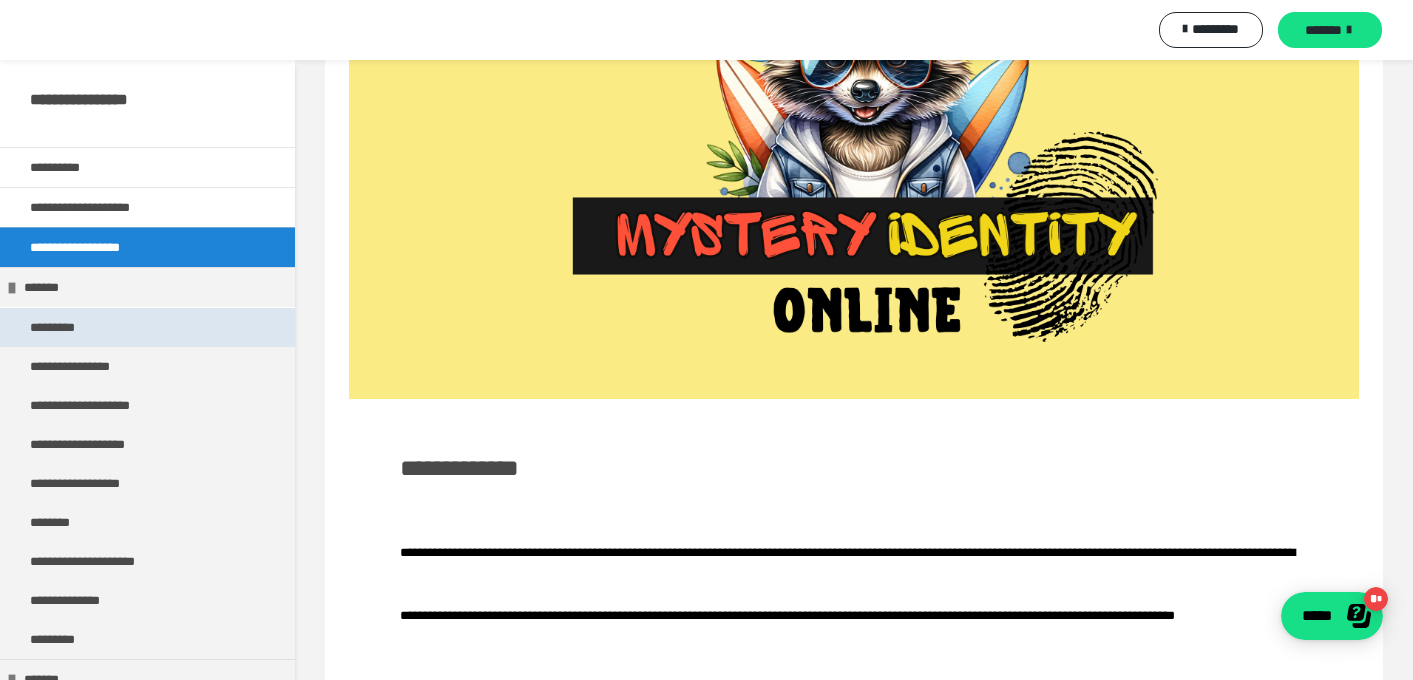 click on "*********" at bounding box center (147, 327) 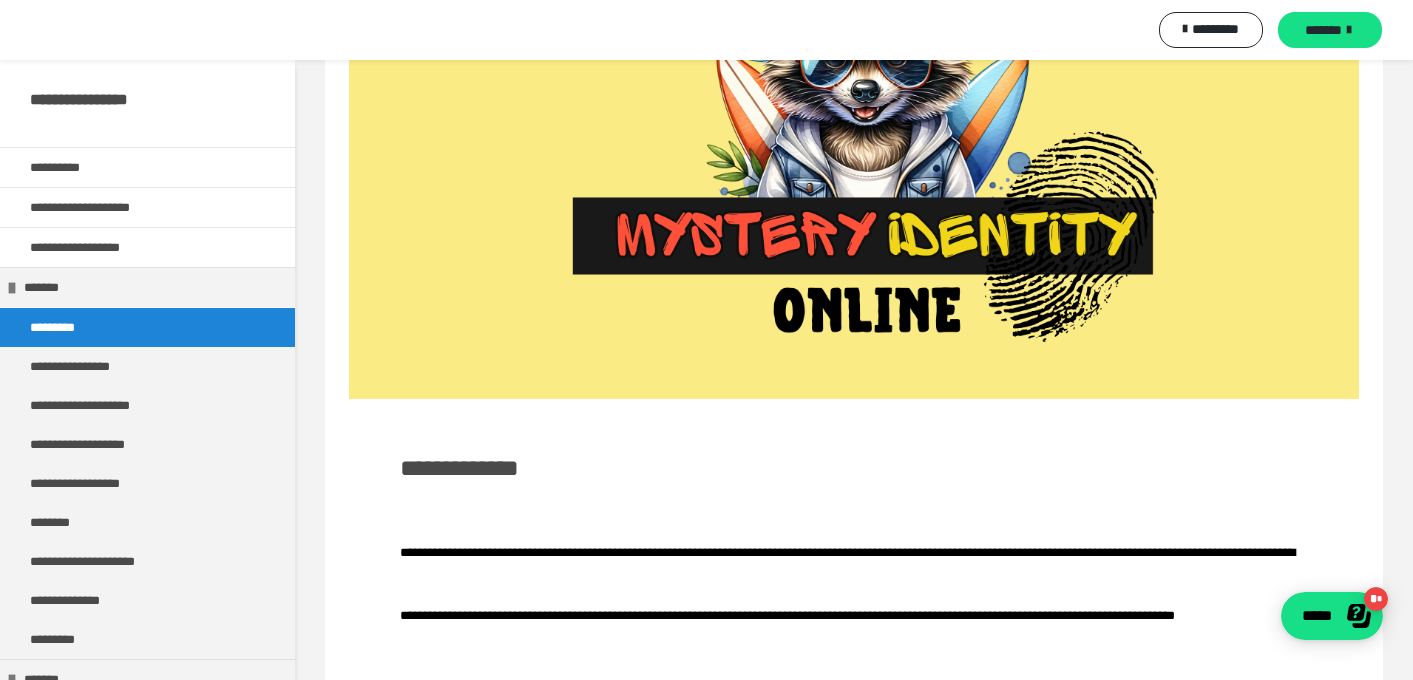 scroll, scrollTop: 0, scrollLeft: 0, axis: both 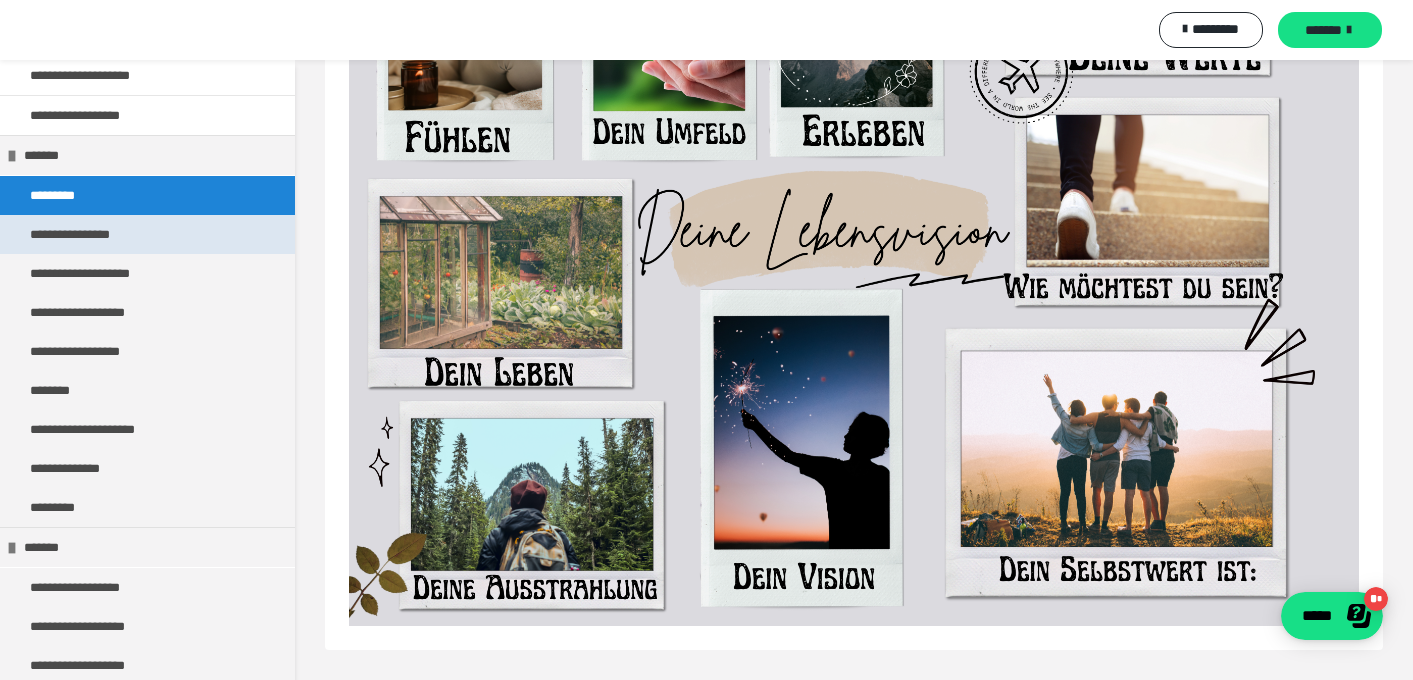 click on "**********" at bounding box center (83, 234) 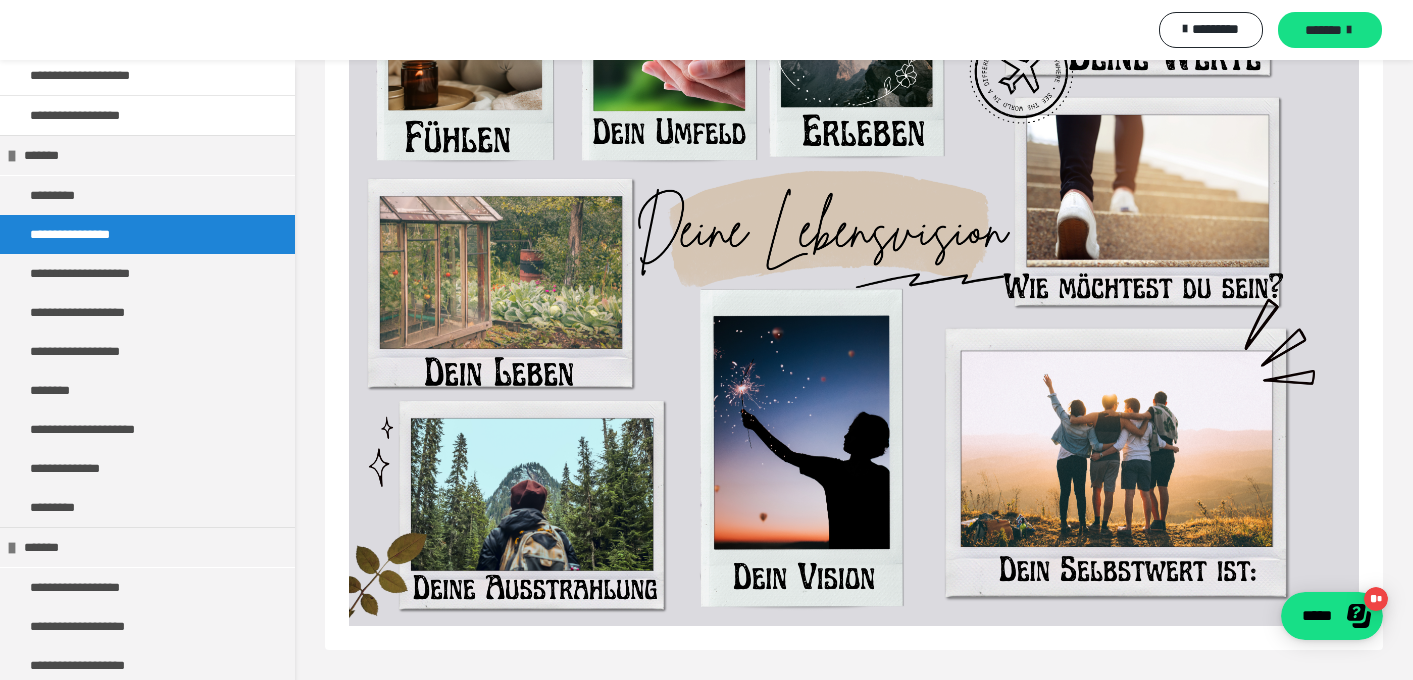 scroll, scrollTop: 0, scrollLeft: 0, axis: both 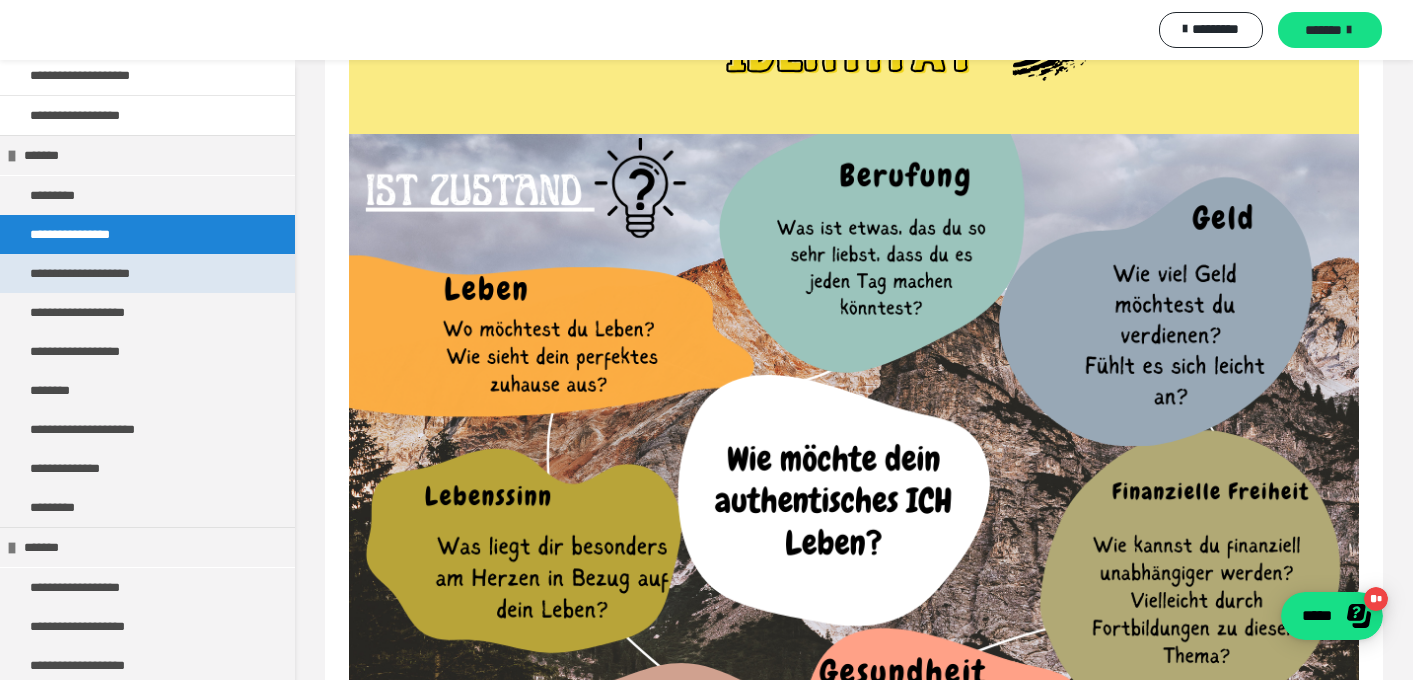 click on "**********" at bounding box center (100, 273) 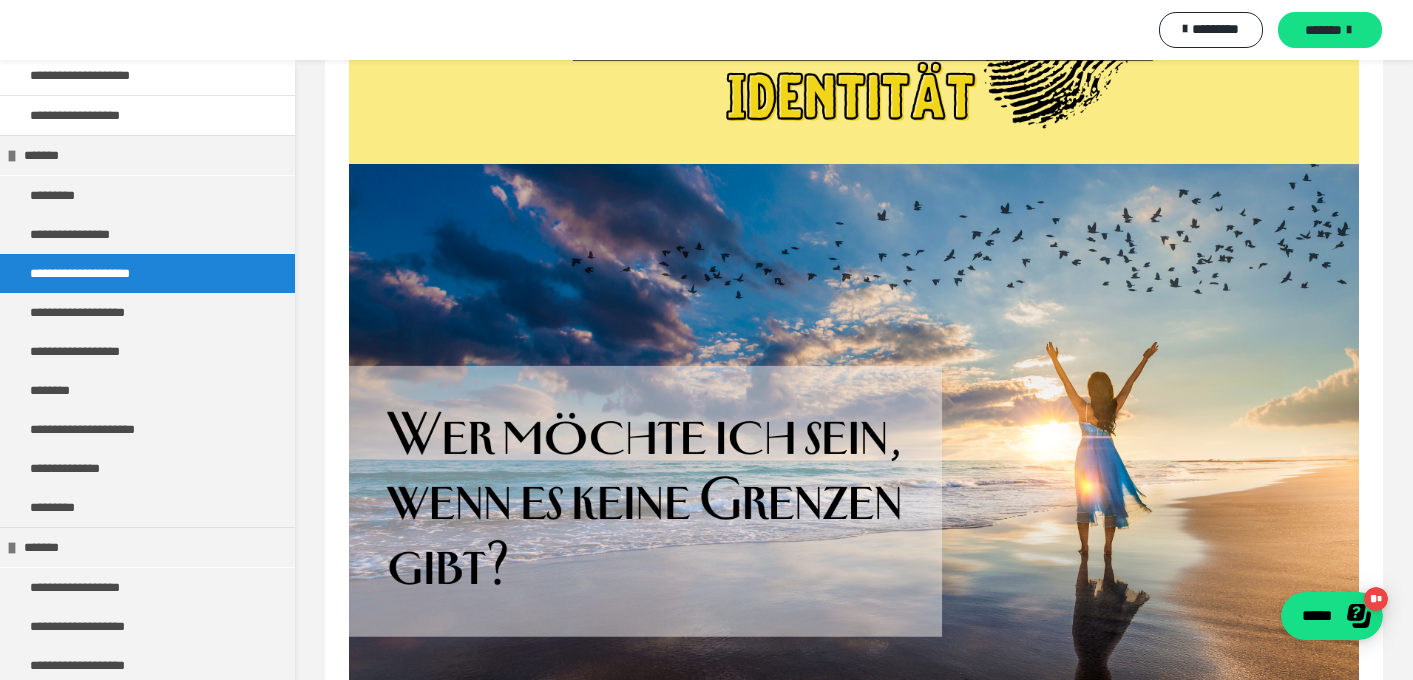 scroll, scrollTop: 478, scrollLeft: 0, axis: vertical 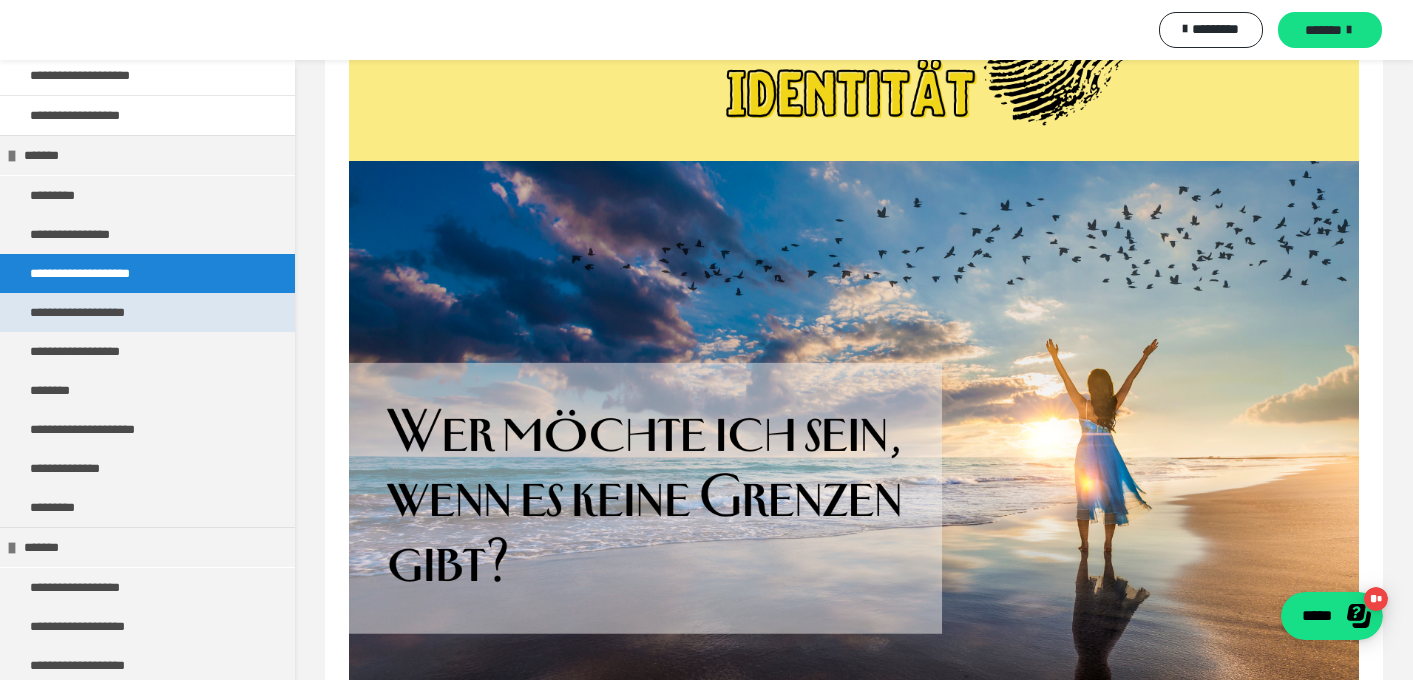 click on "**********" at bounding box center [96, 312] 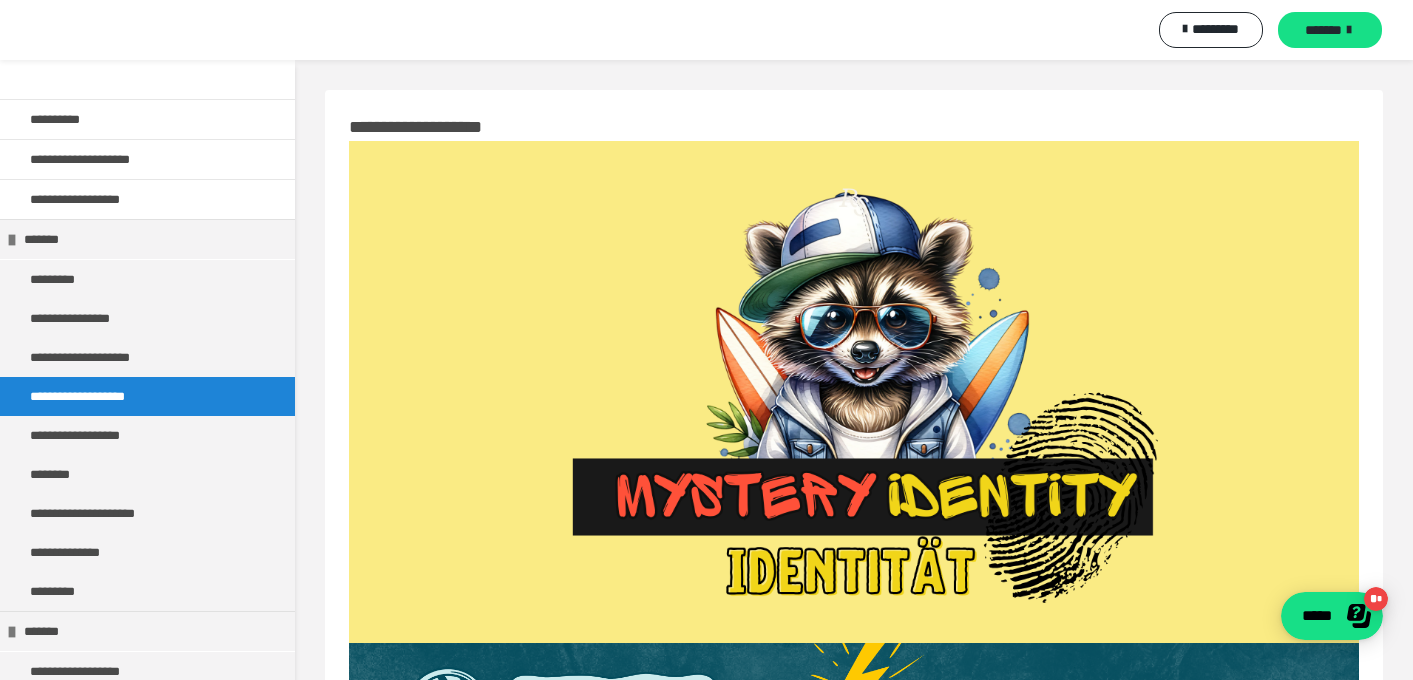 scroll, scrollTop: 36, scrollLeft: 0, axis: vertical 